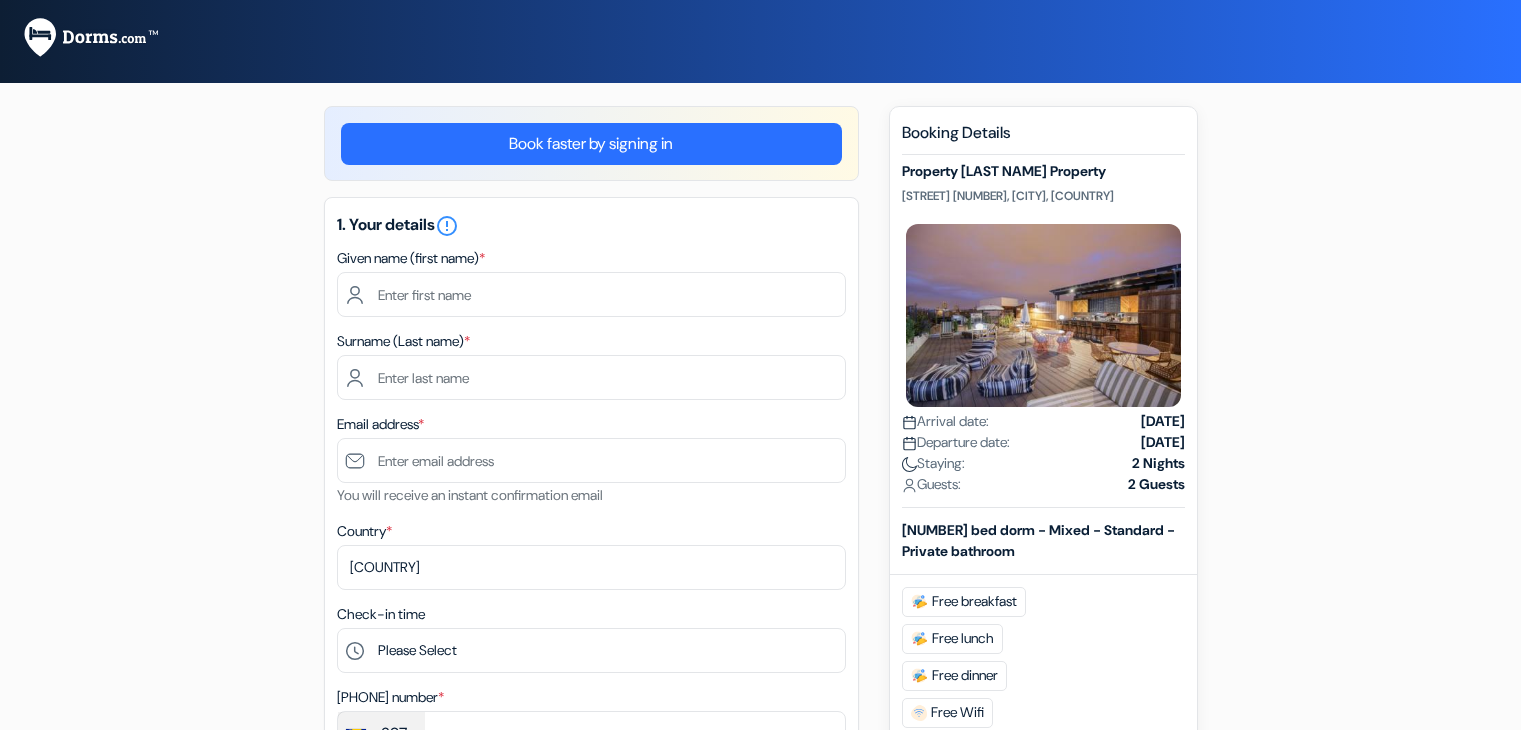 scroll, scrollTop: 0, scrollLeft: 0, axis: both 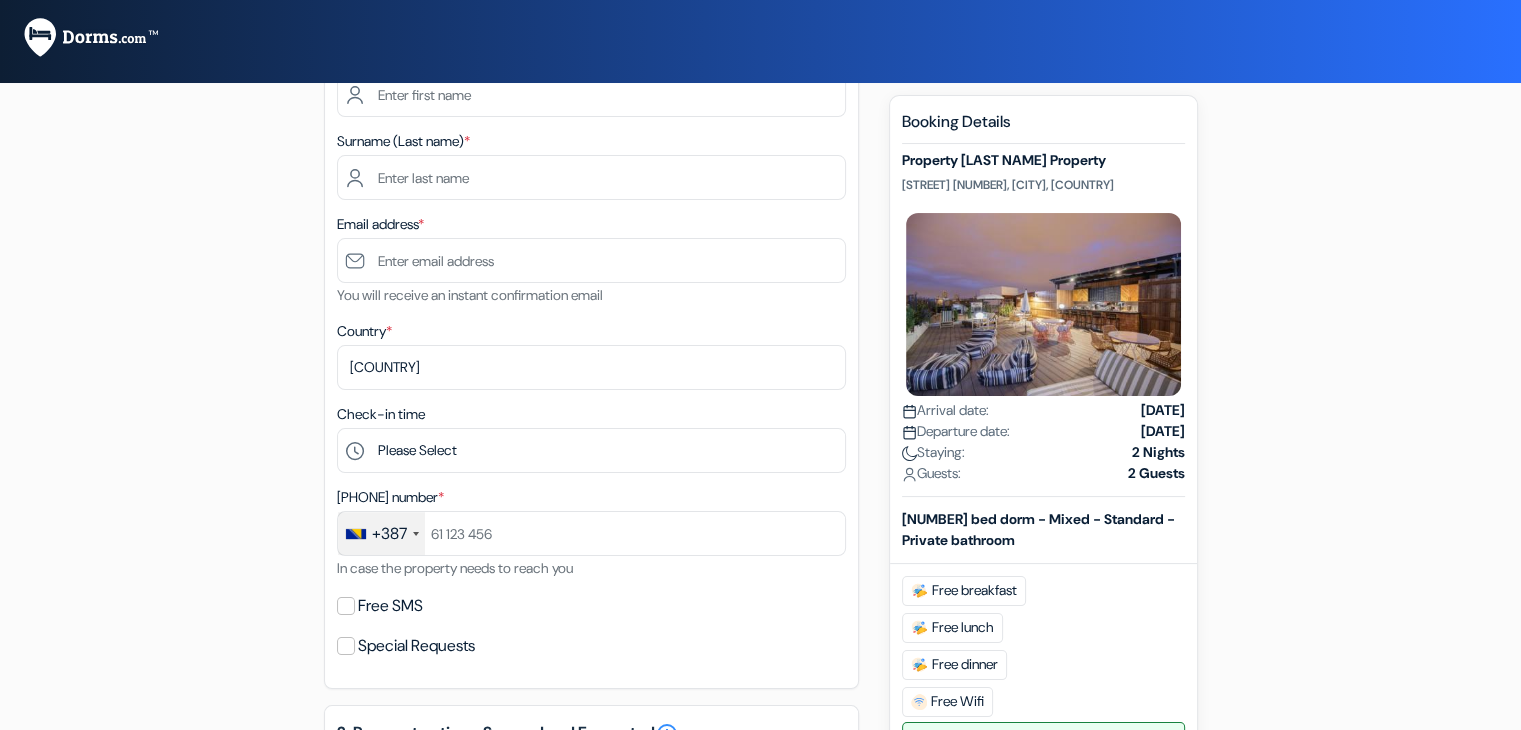 click on "+387" at bounding box center [389, 534] 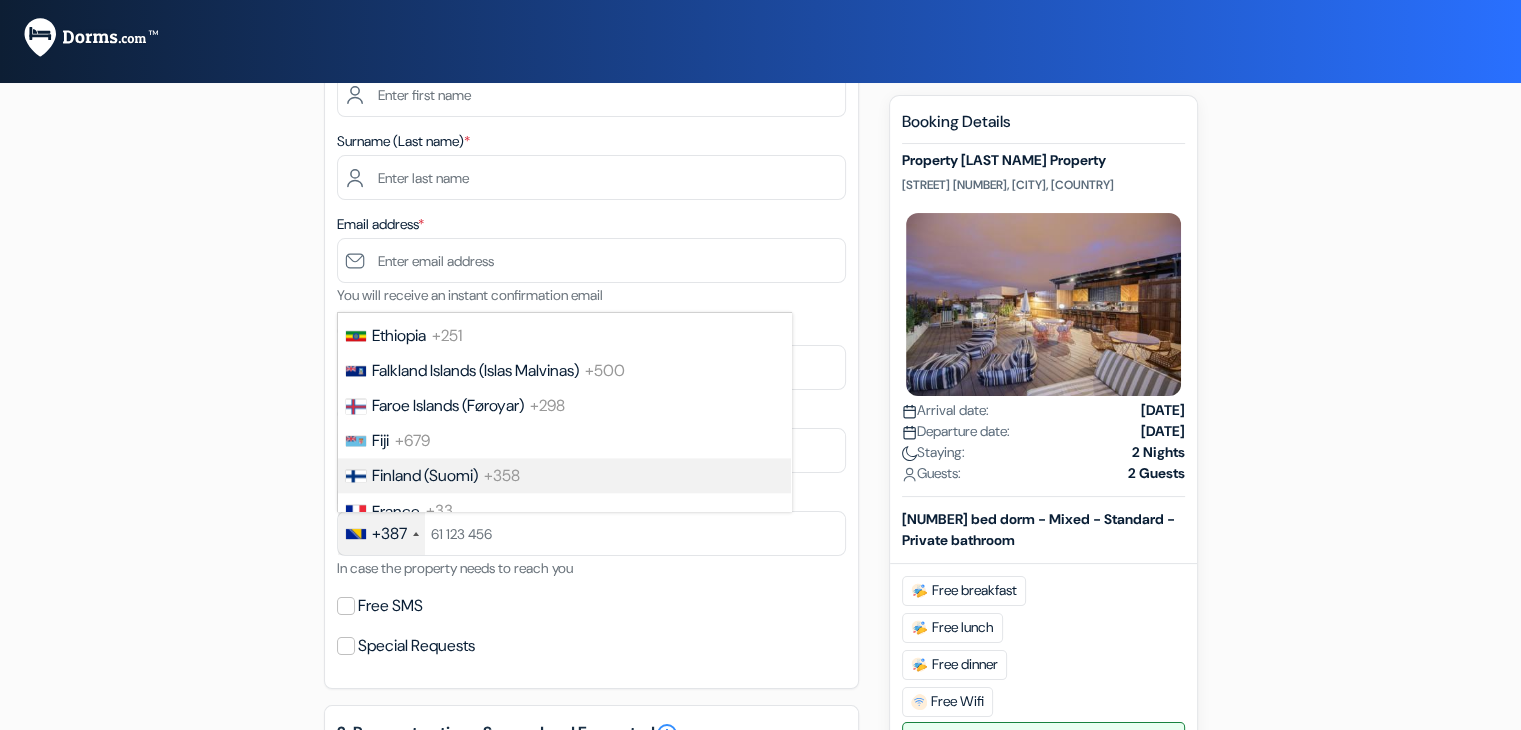 scroll, scrollTop: 2740, scrollLeft: 0, axis: vertical 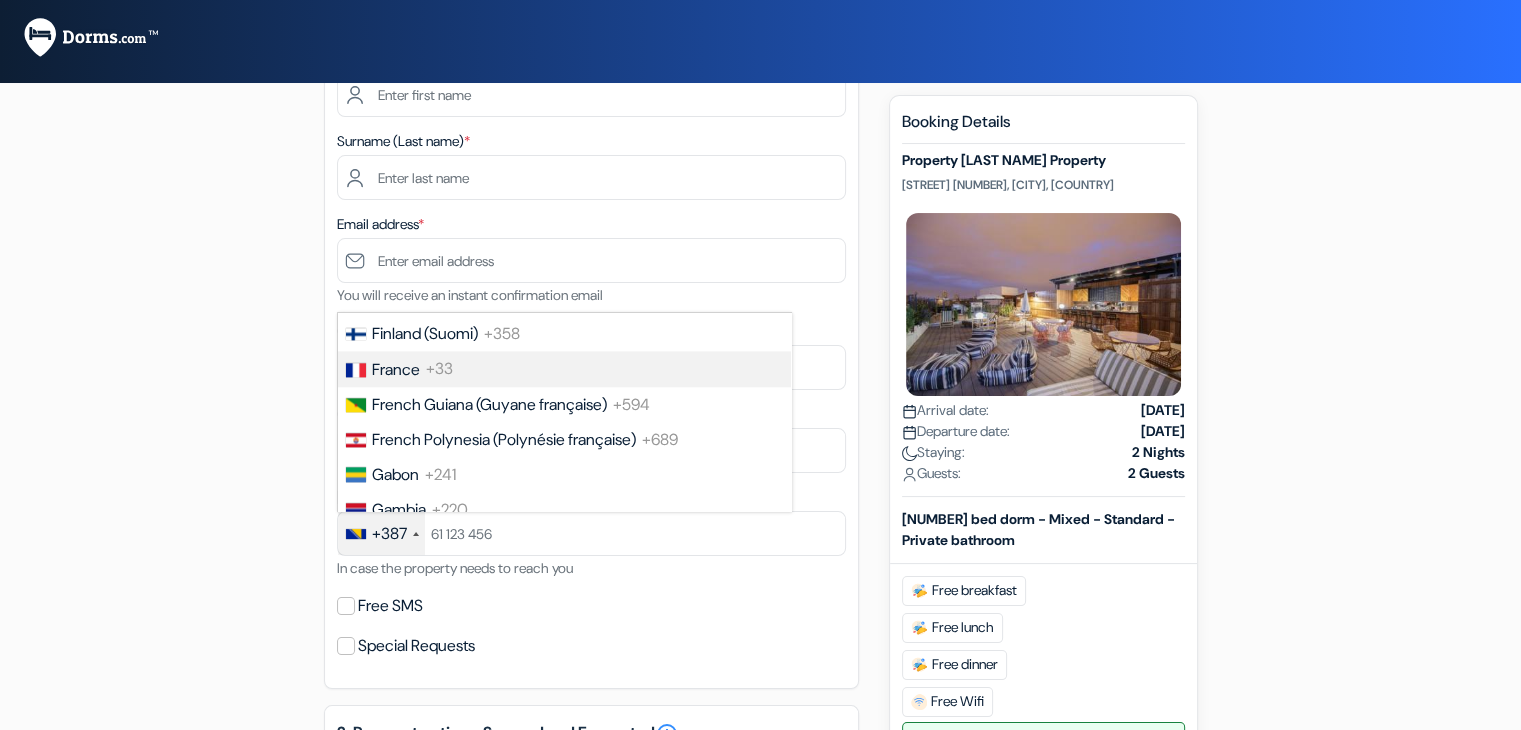 click on "[COUNTRY] +33" at bounding box center [563, 368] 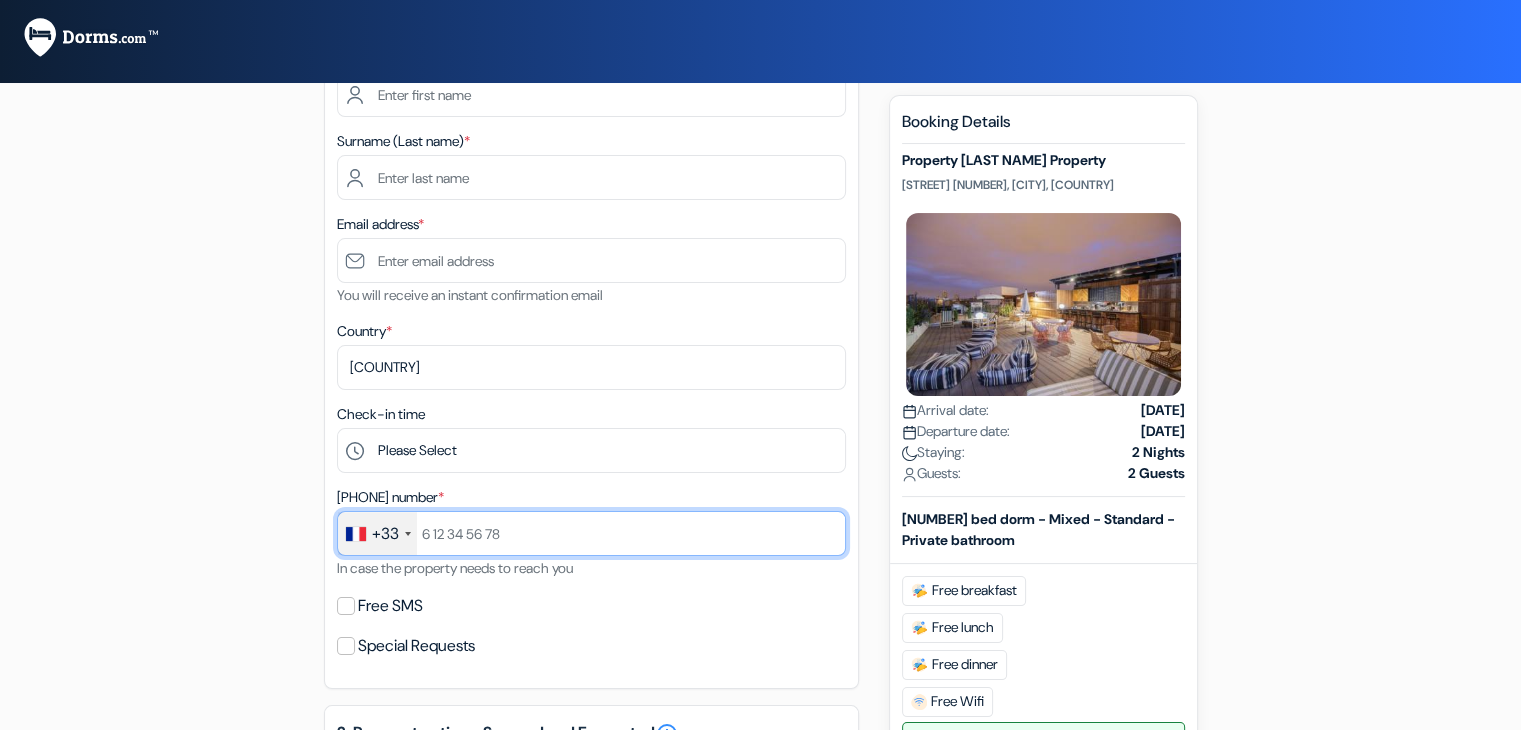 paste on "[NUMBER]" 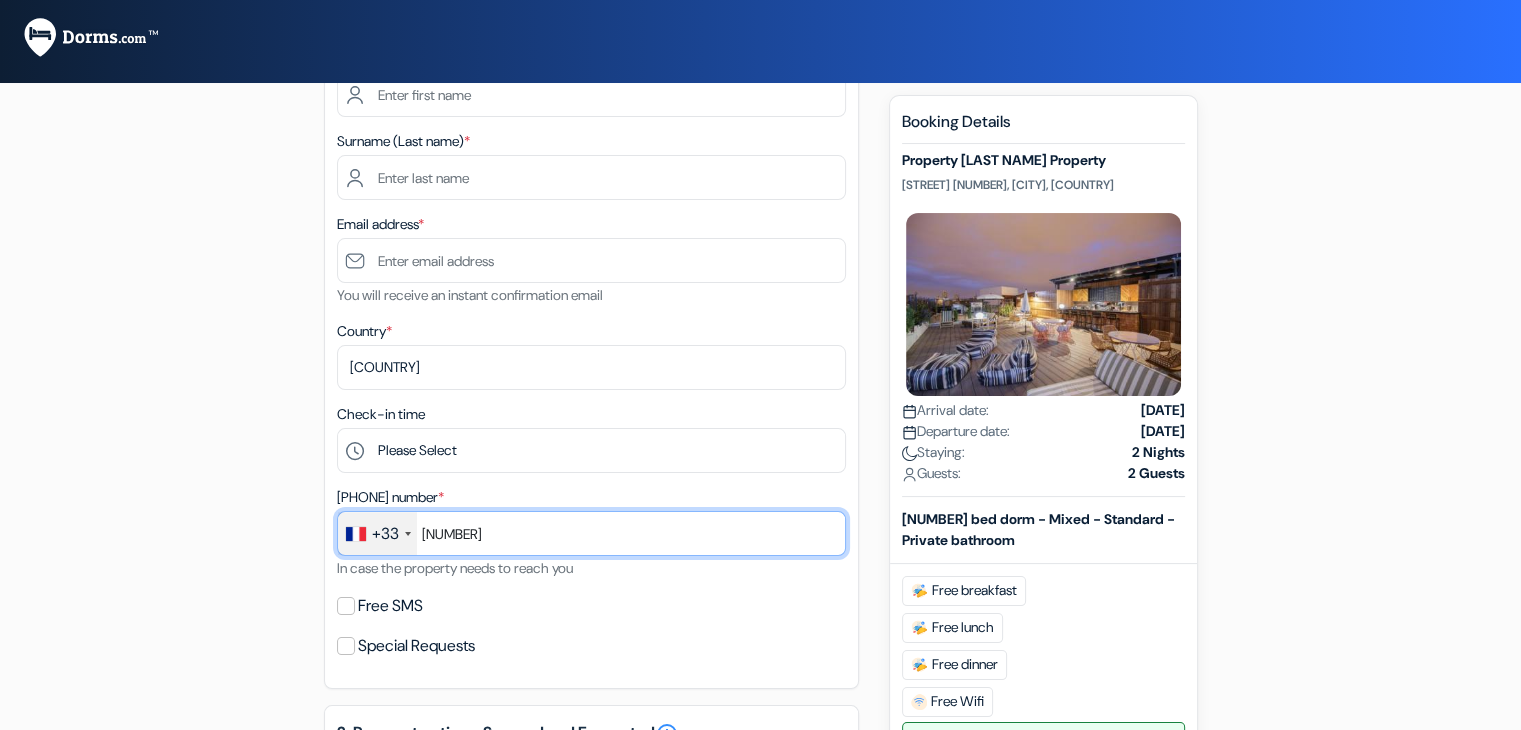 click on "[NUMBER]" at bounding box center (591, 533) 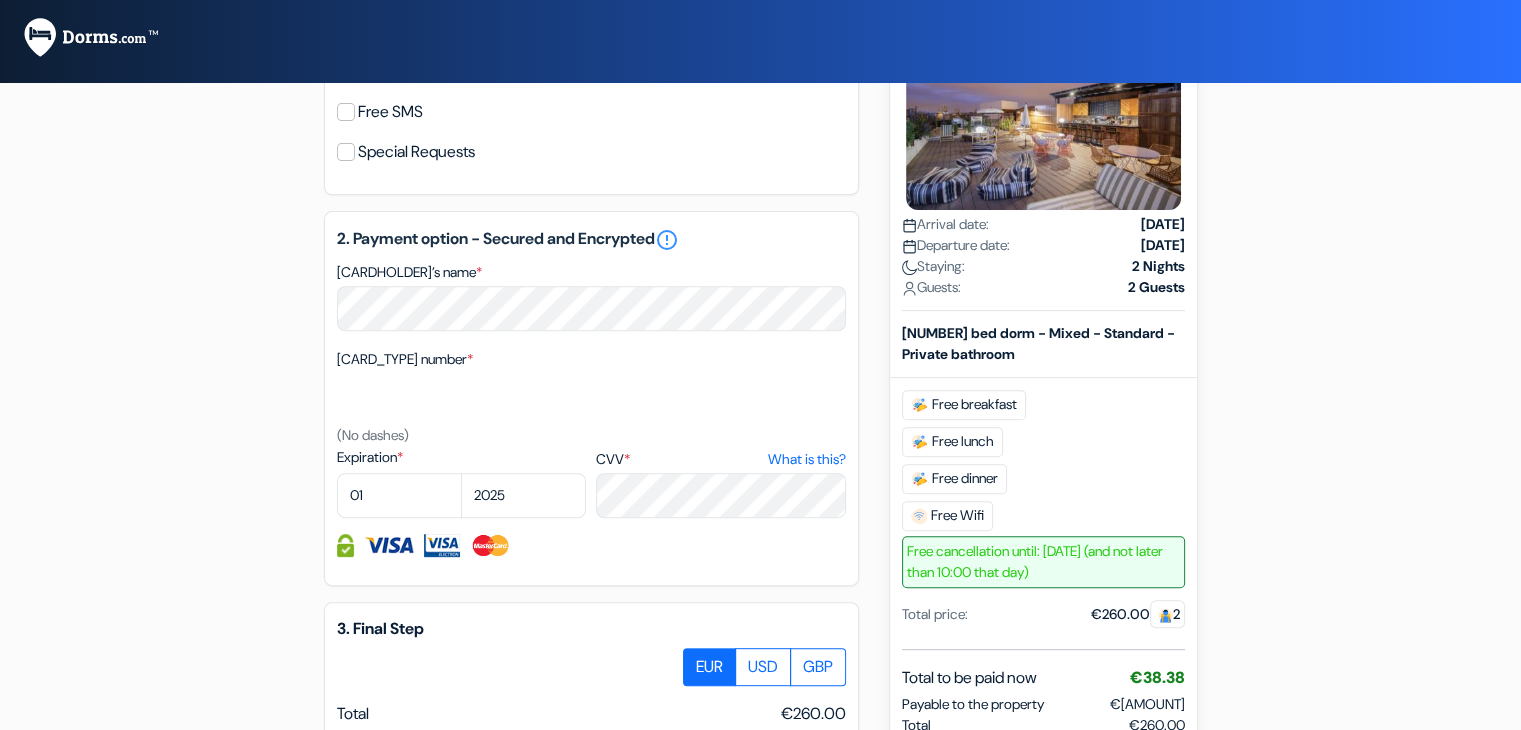 scroll, scrollTop: 700, scrollLeft: 0, axis: vertical 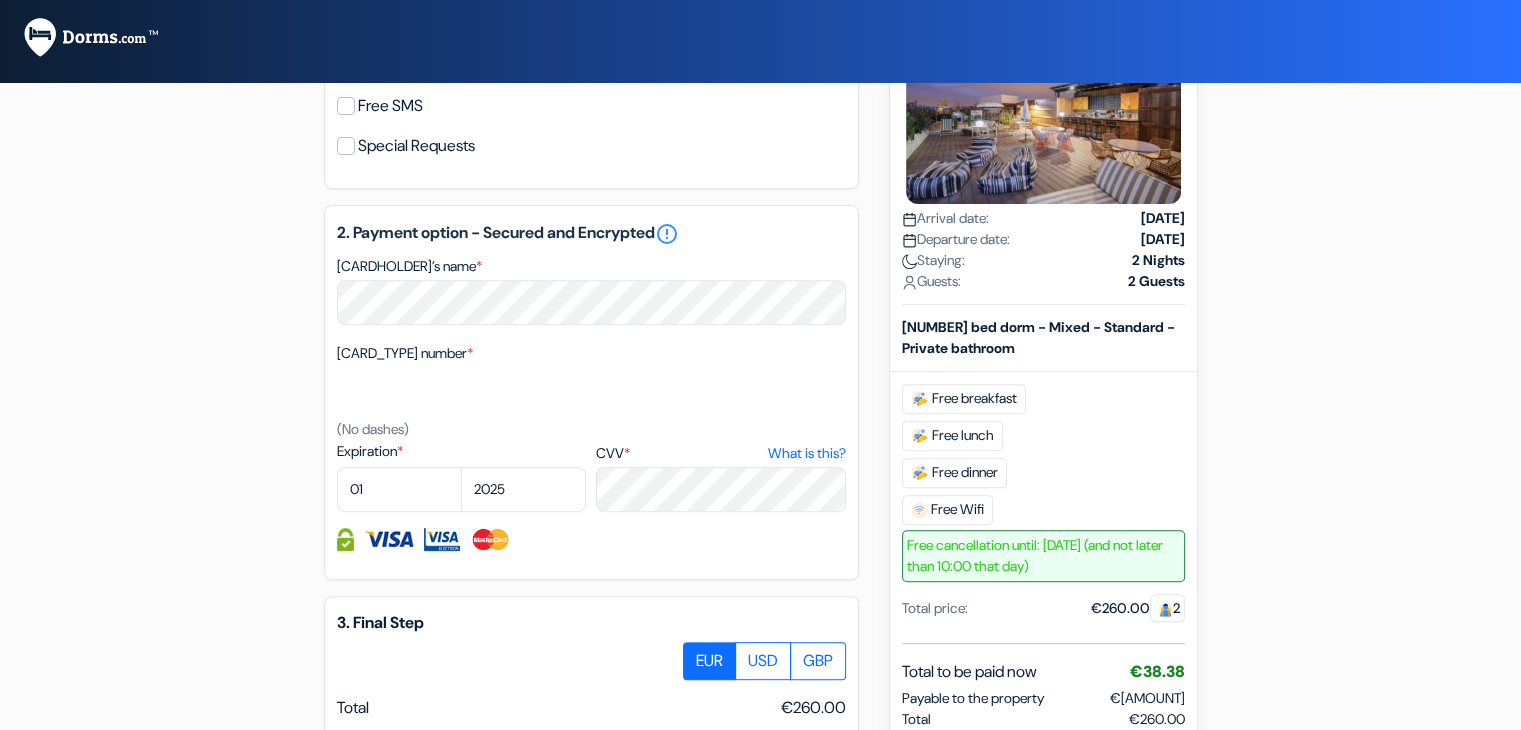 type on "[NUMBER]" 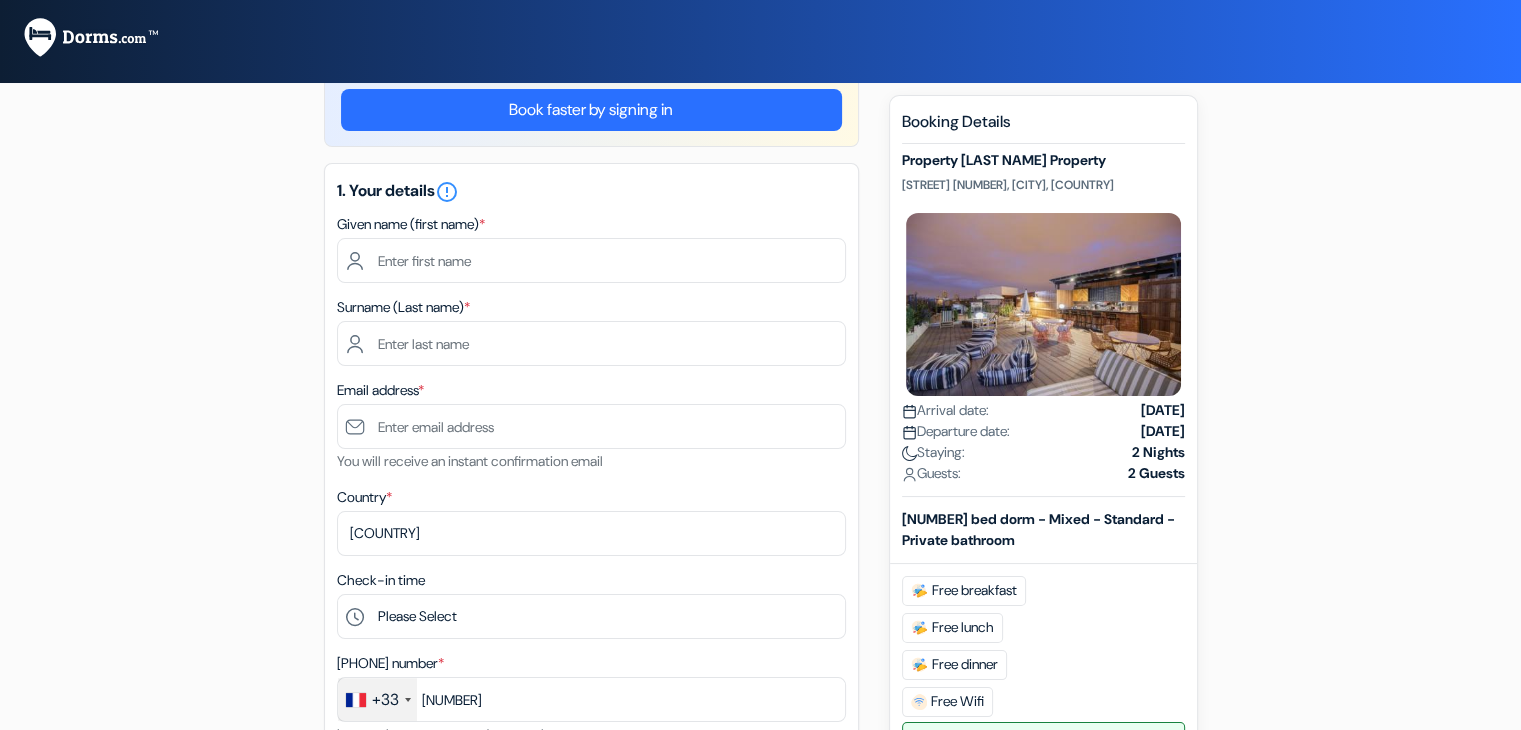 scroll, scrollTop: 0, scrollLeft: 0, axis: both 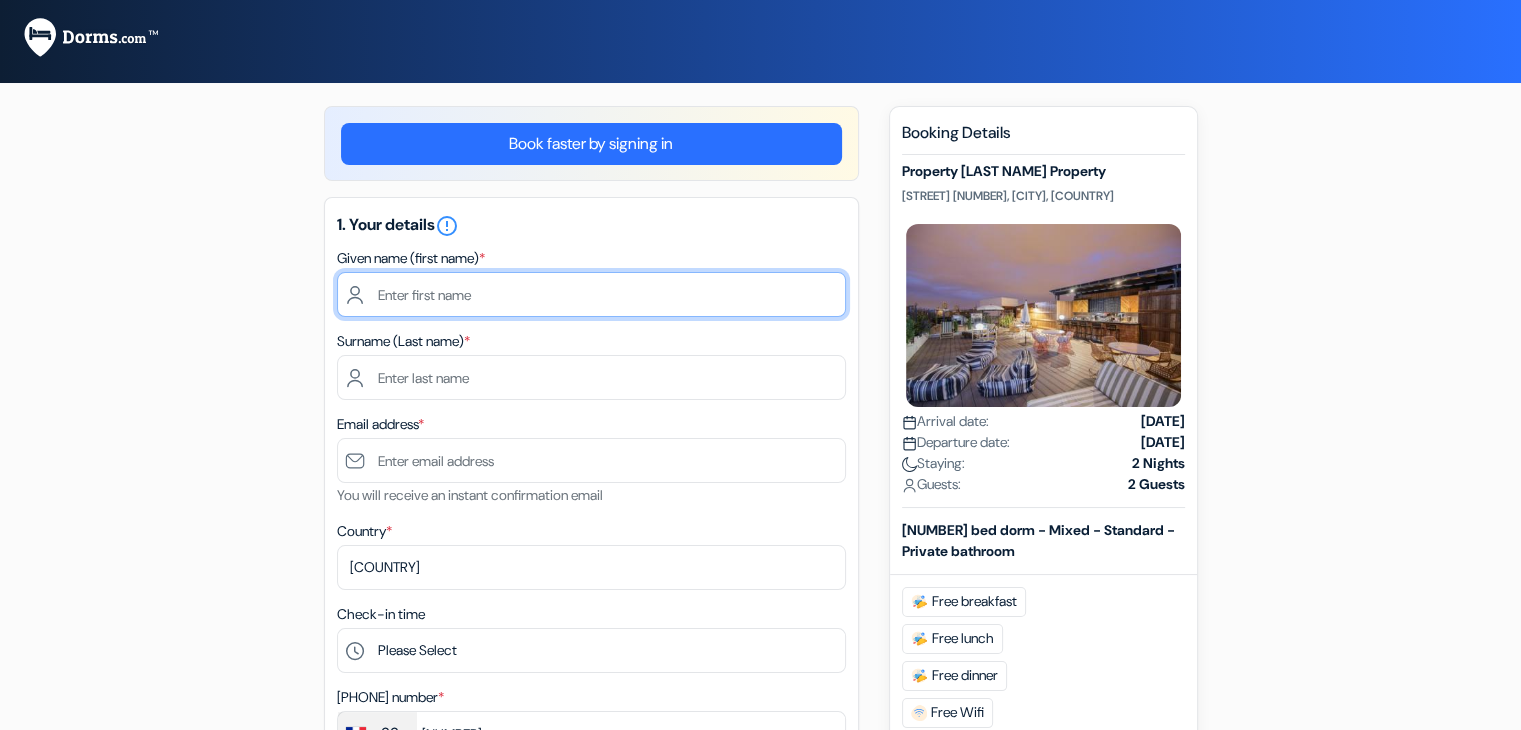 click at bounding box center (591, 294) 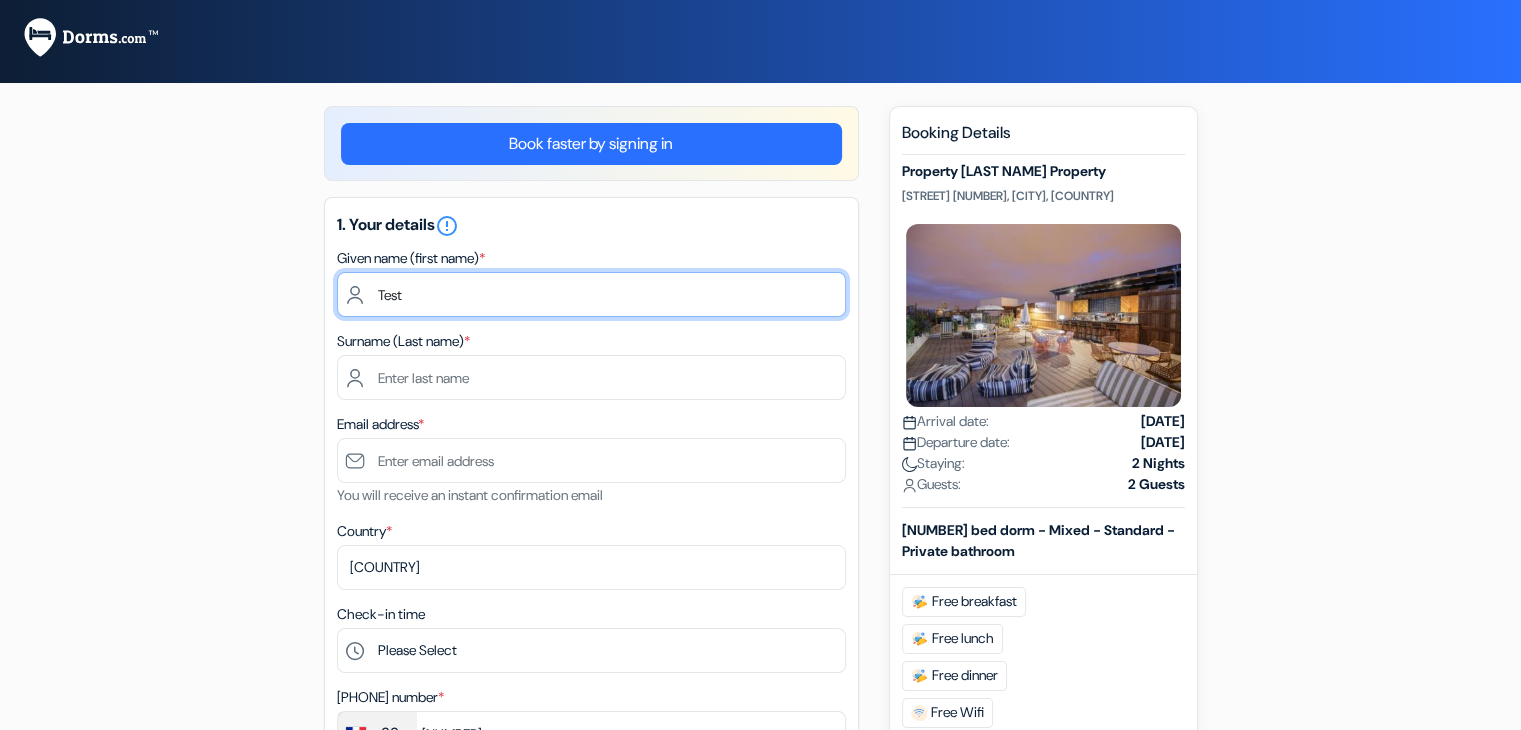 type on "Test" 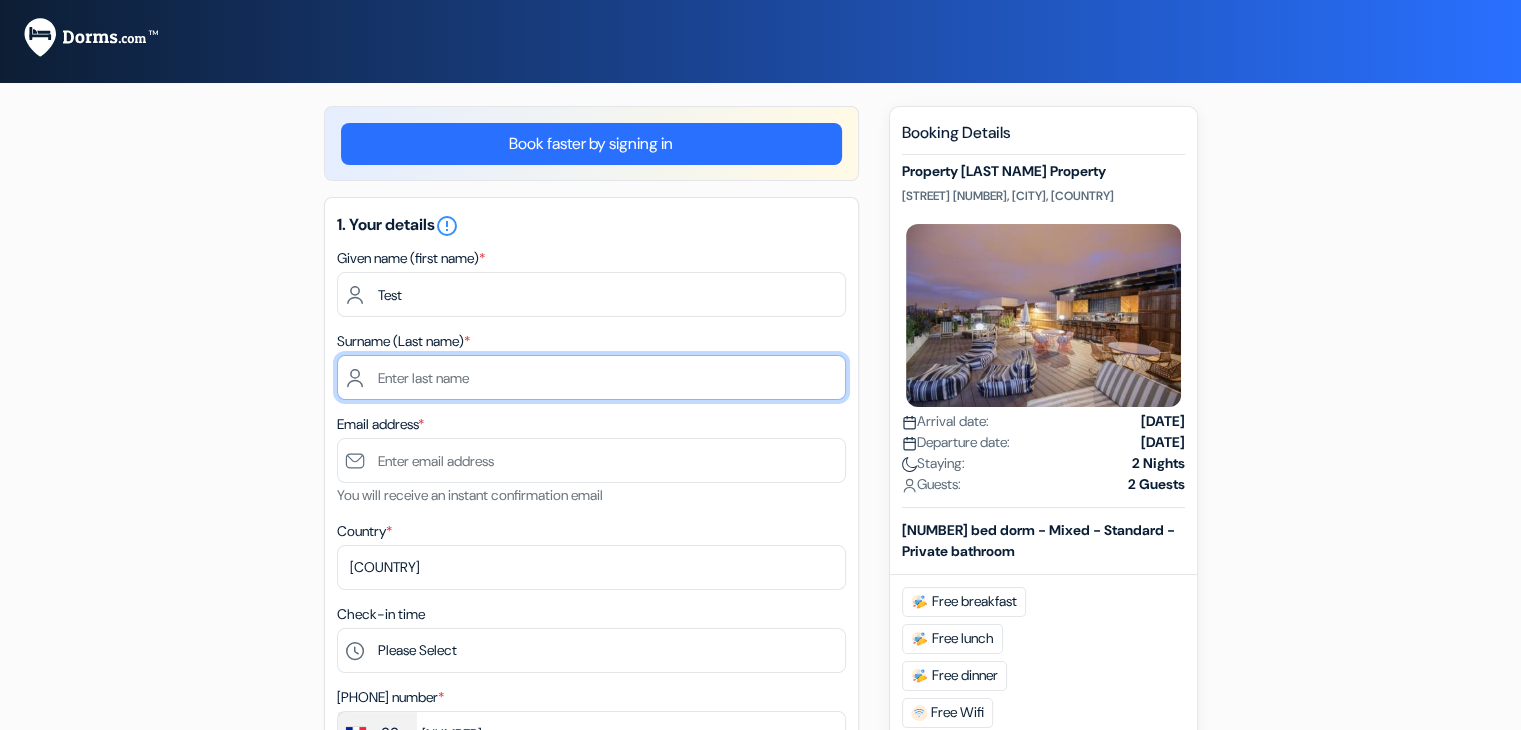 click at bounding box center (591, 377) 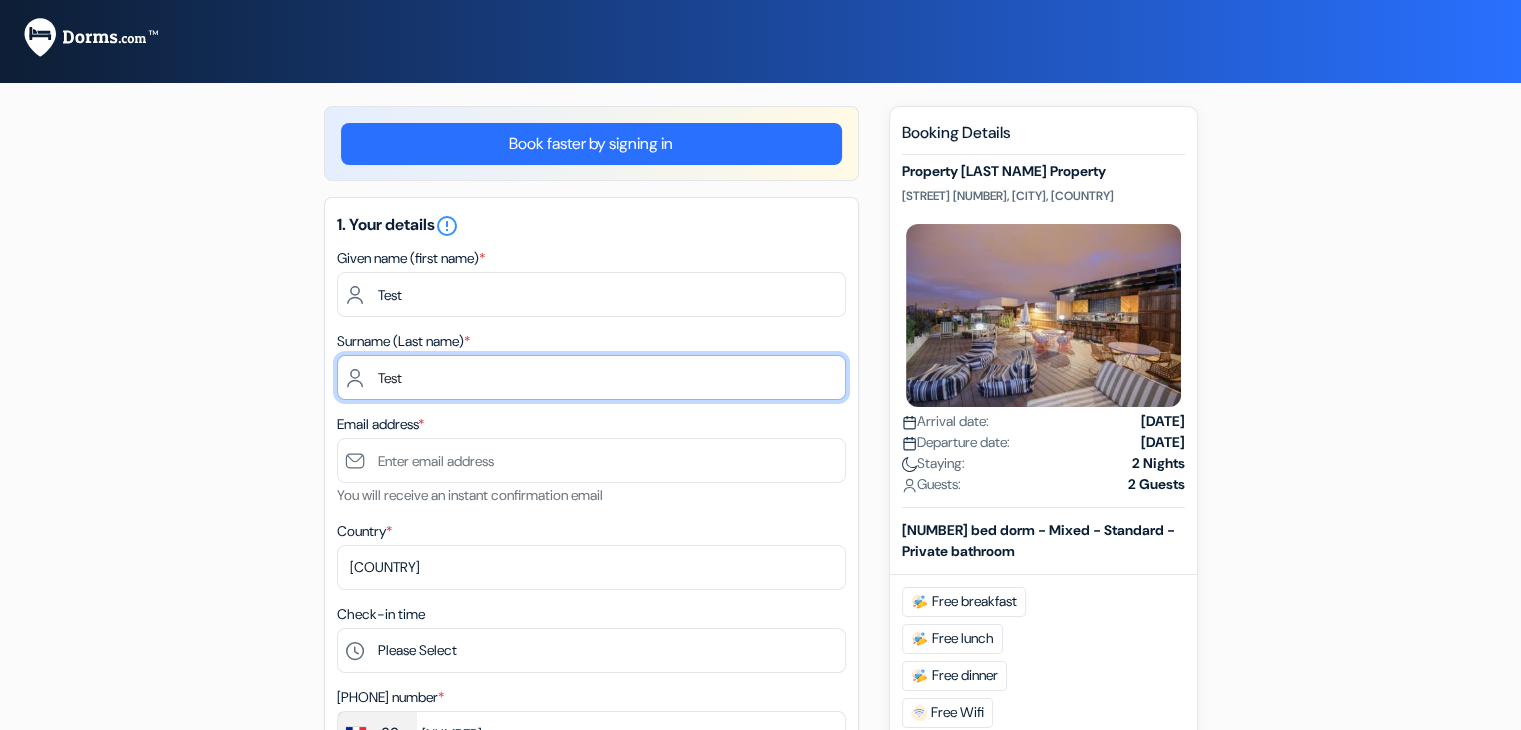 type on "Test" 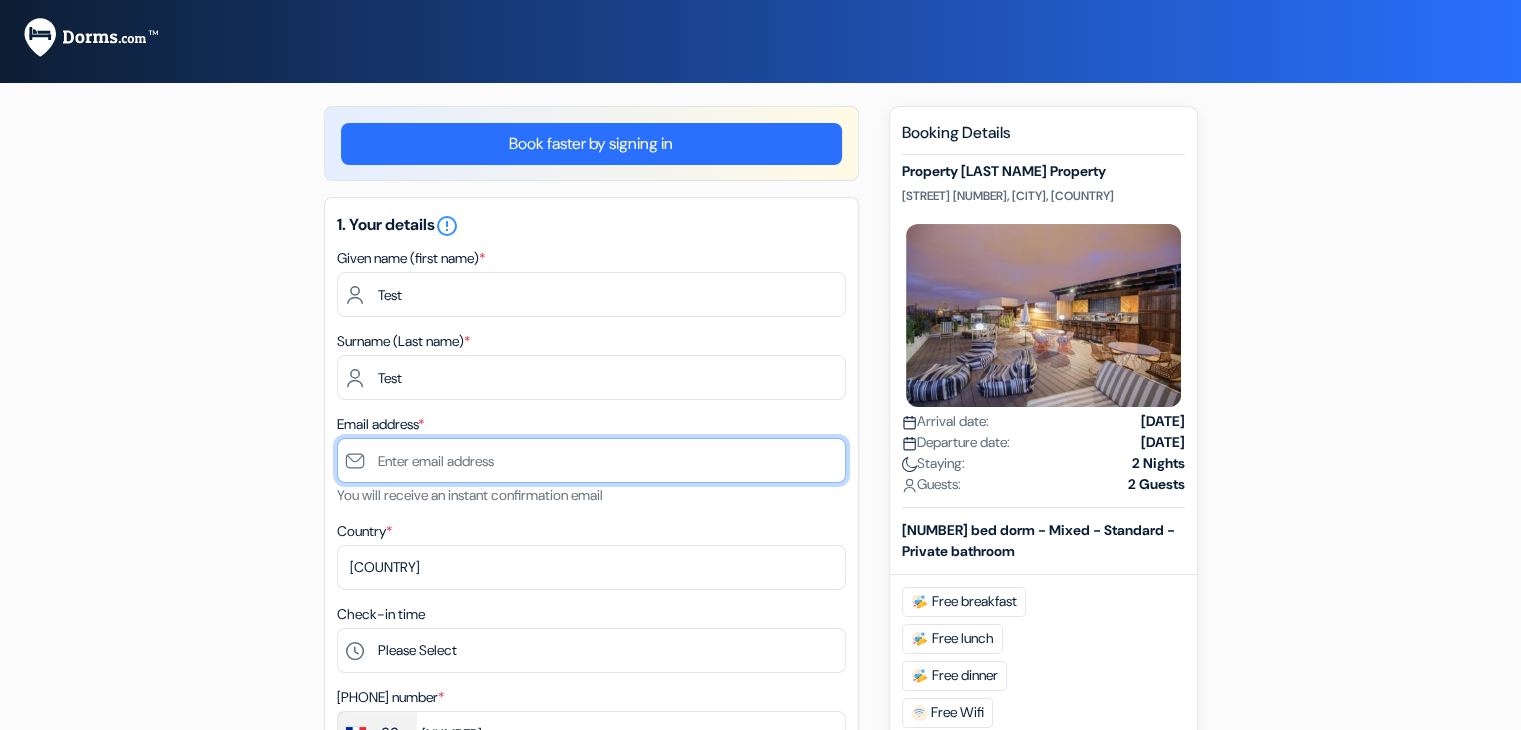 click at bounding box center (591, 460) 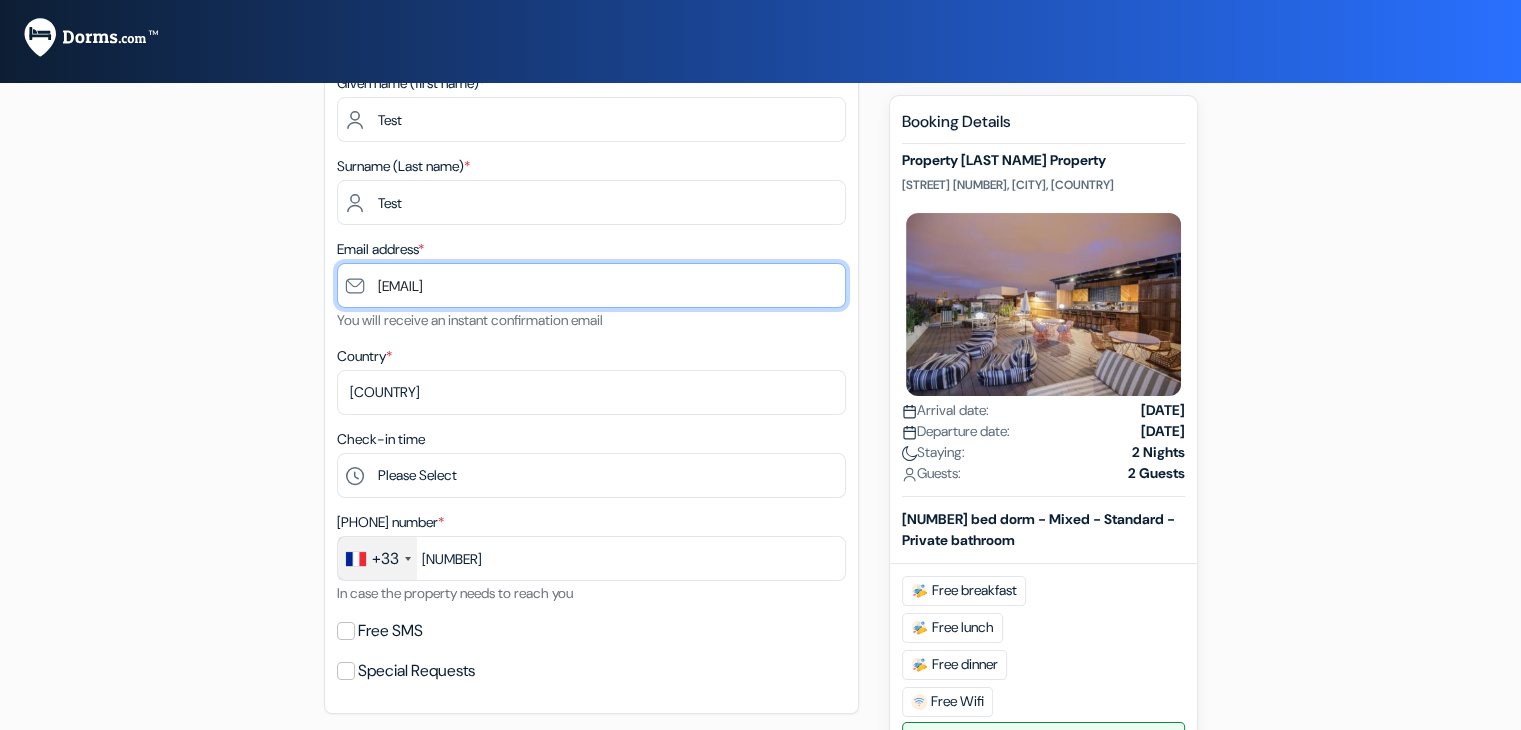 scroll, scrollTop: 200, scrollLeft: 0, axis: vertical 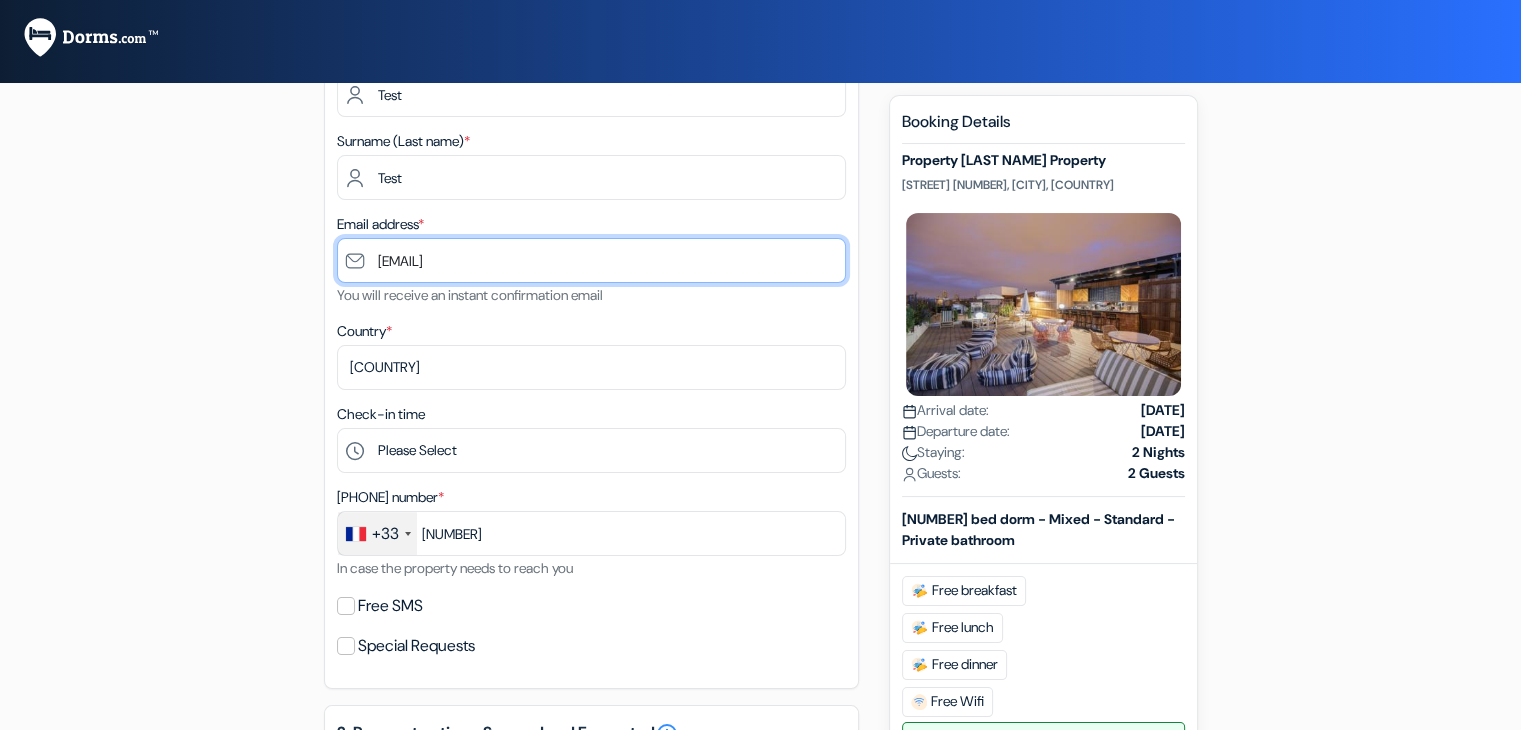 type on "[EMAIL]" 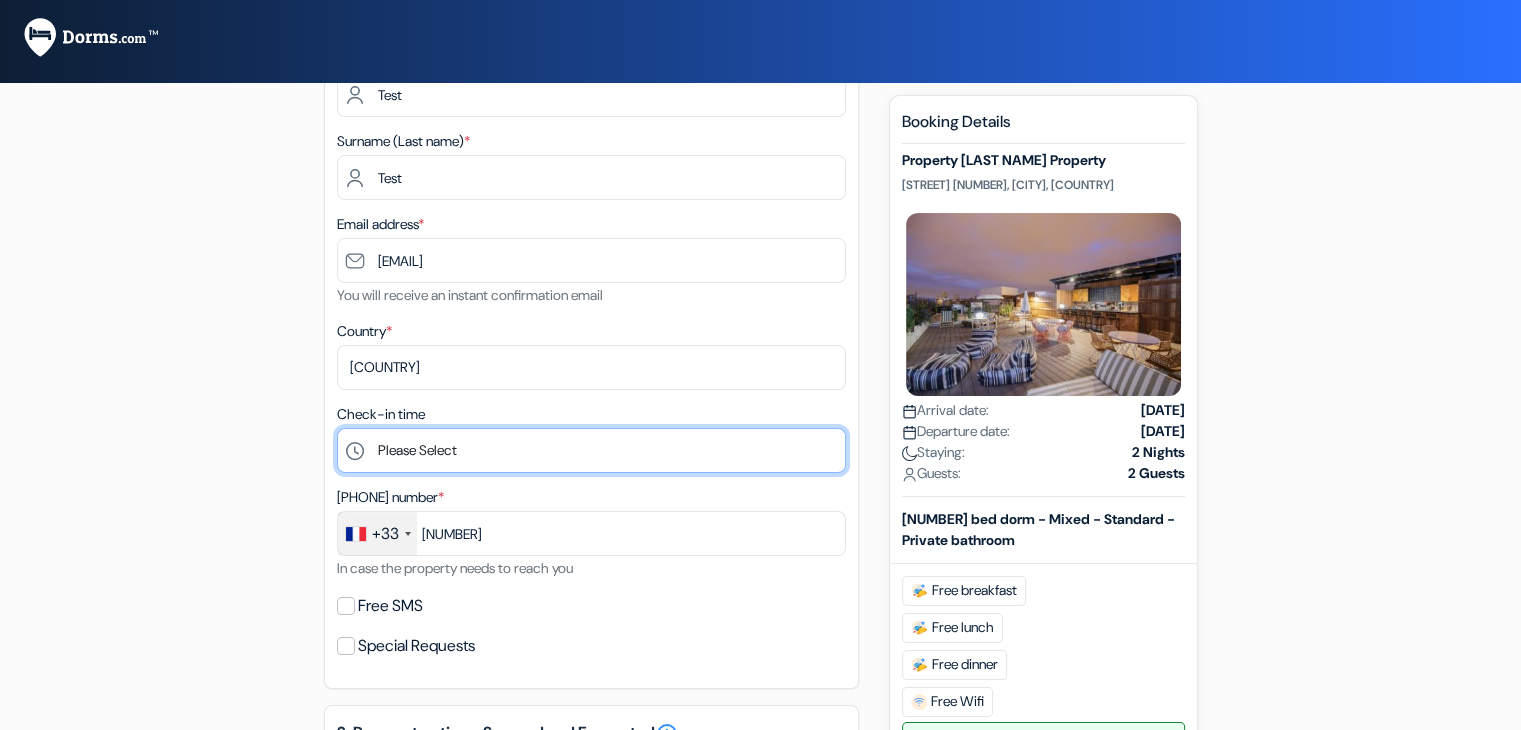 click on "Please Select
1:00
2:00
3:00
4:00
5:00
6:00
7:00
8:00
9:00
10:00
11:00
12:00 13:00 14:00 15:00" at bounding box center [591, 450] 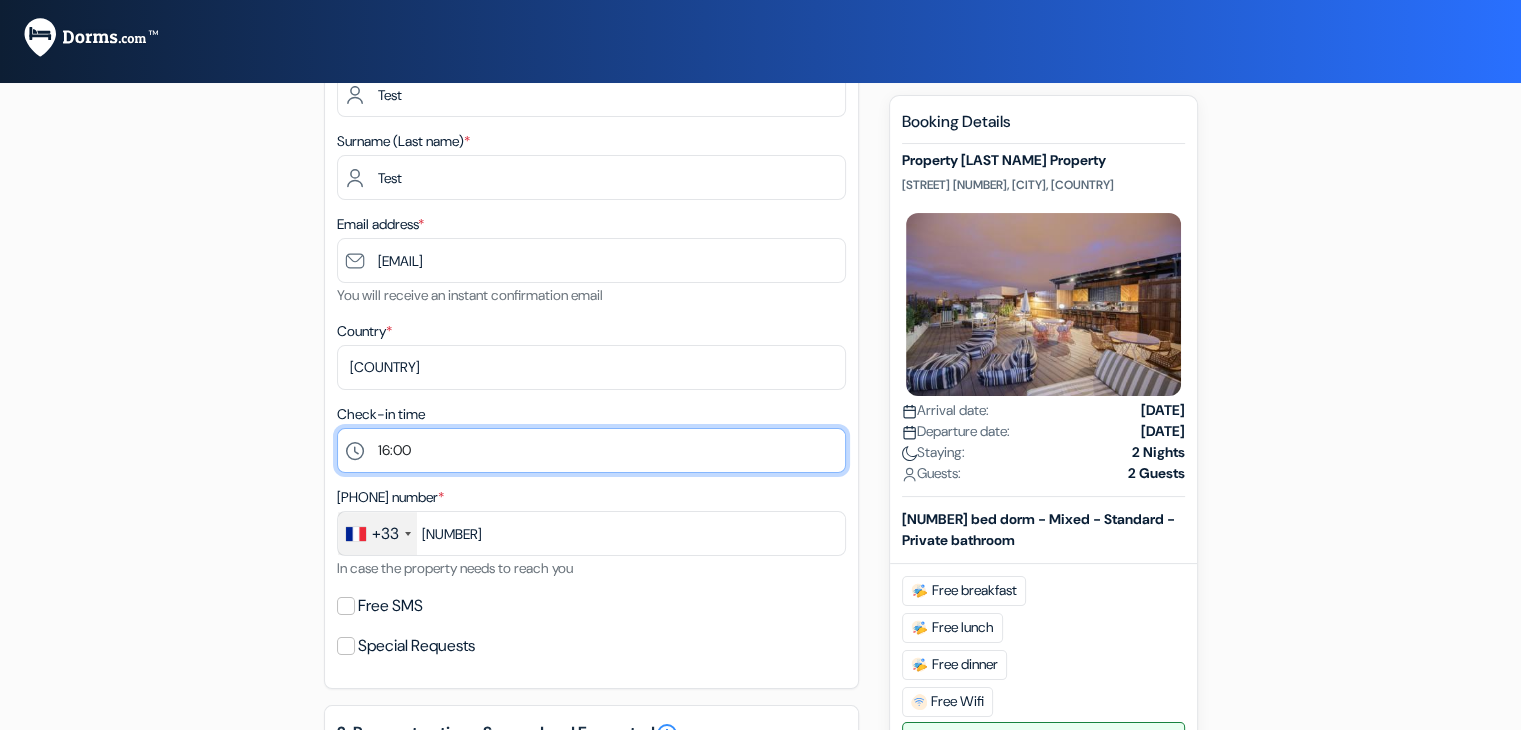 click on "Please Select
1:00
2:00
3:00
4:00
5:00
6:00
7:00
8:00
9:00
10:00
11:00
12:00 13:00 14:00 15:00" at bounding box center (591, 450) 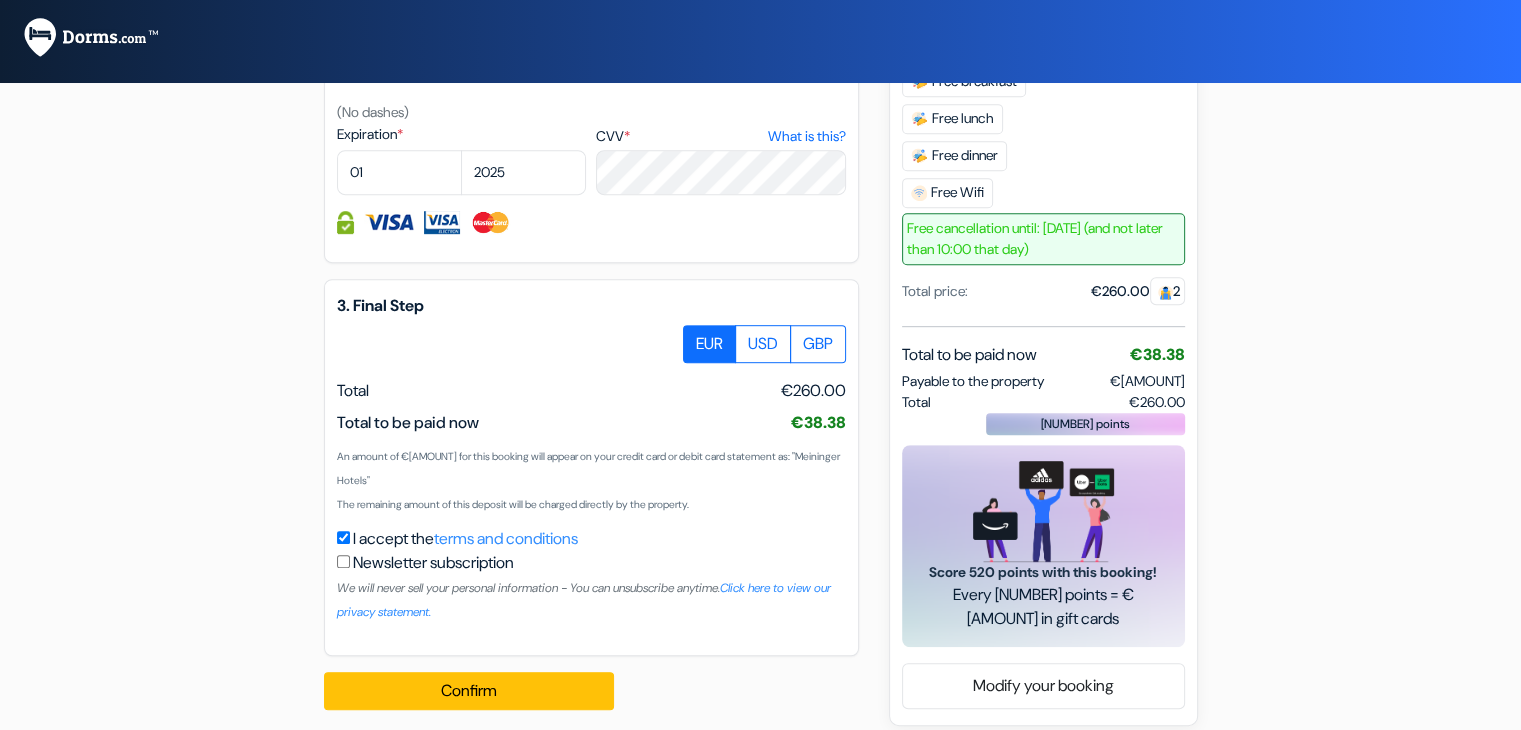 scroll, scrollTop: 1035, scrollLeft: 0, axis: vertical 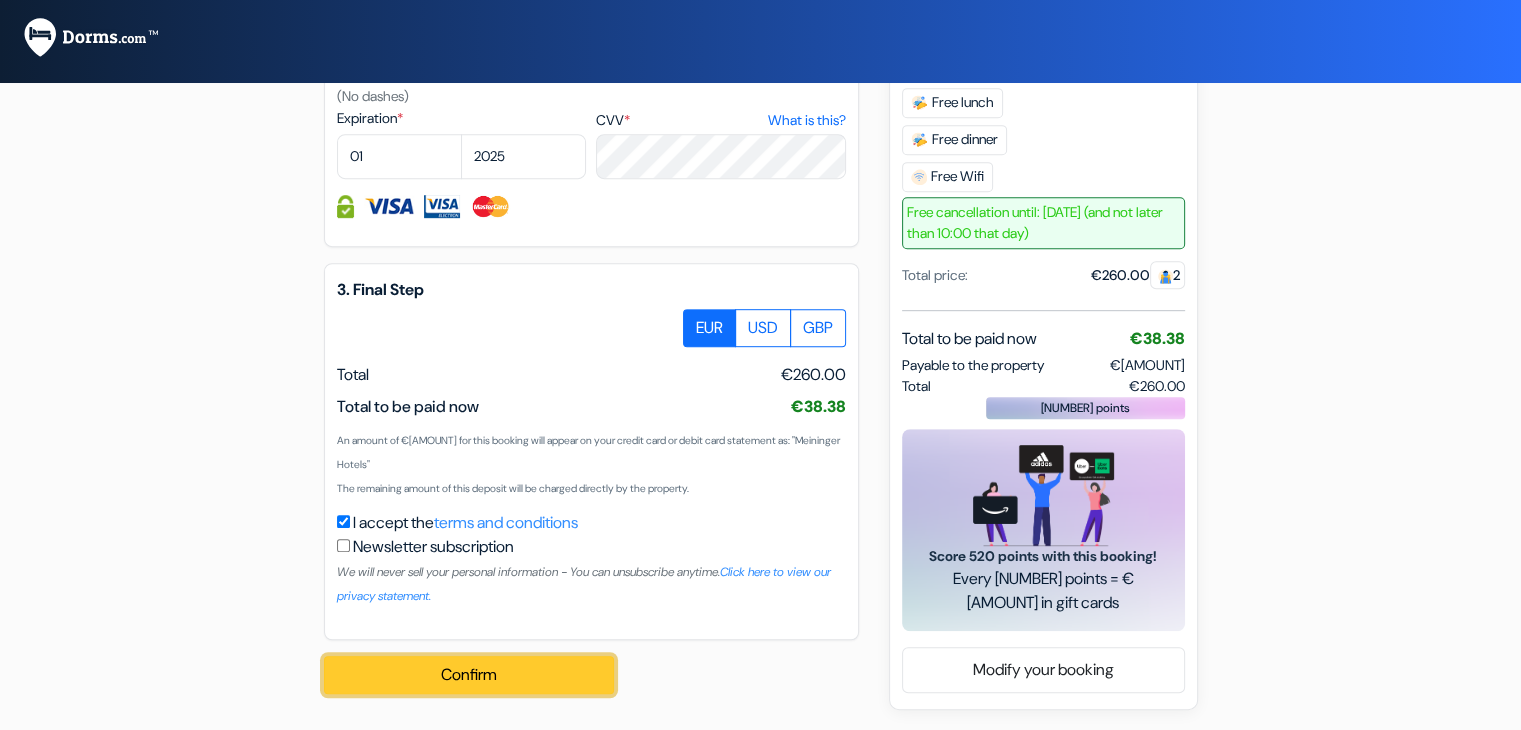 click on "Confirm
Loading..." at bounding box center [469, 675] 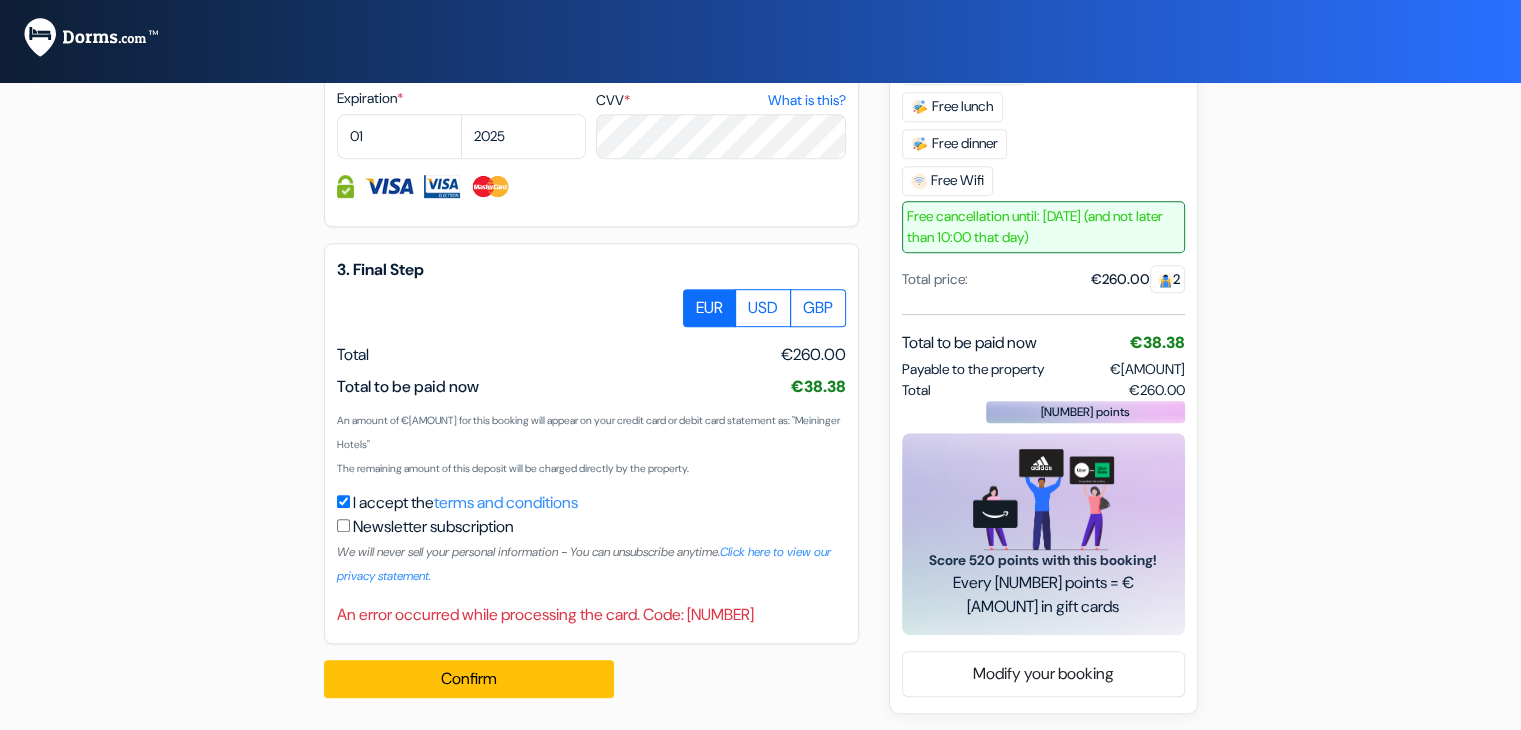scroll, scrollTop: 1059, scrollLeft: 0, axis: vertical 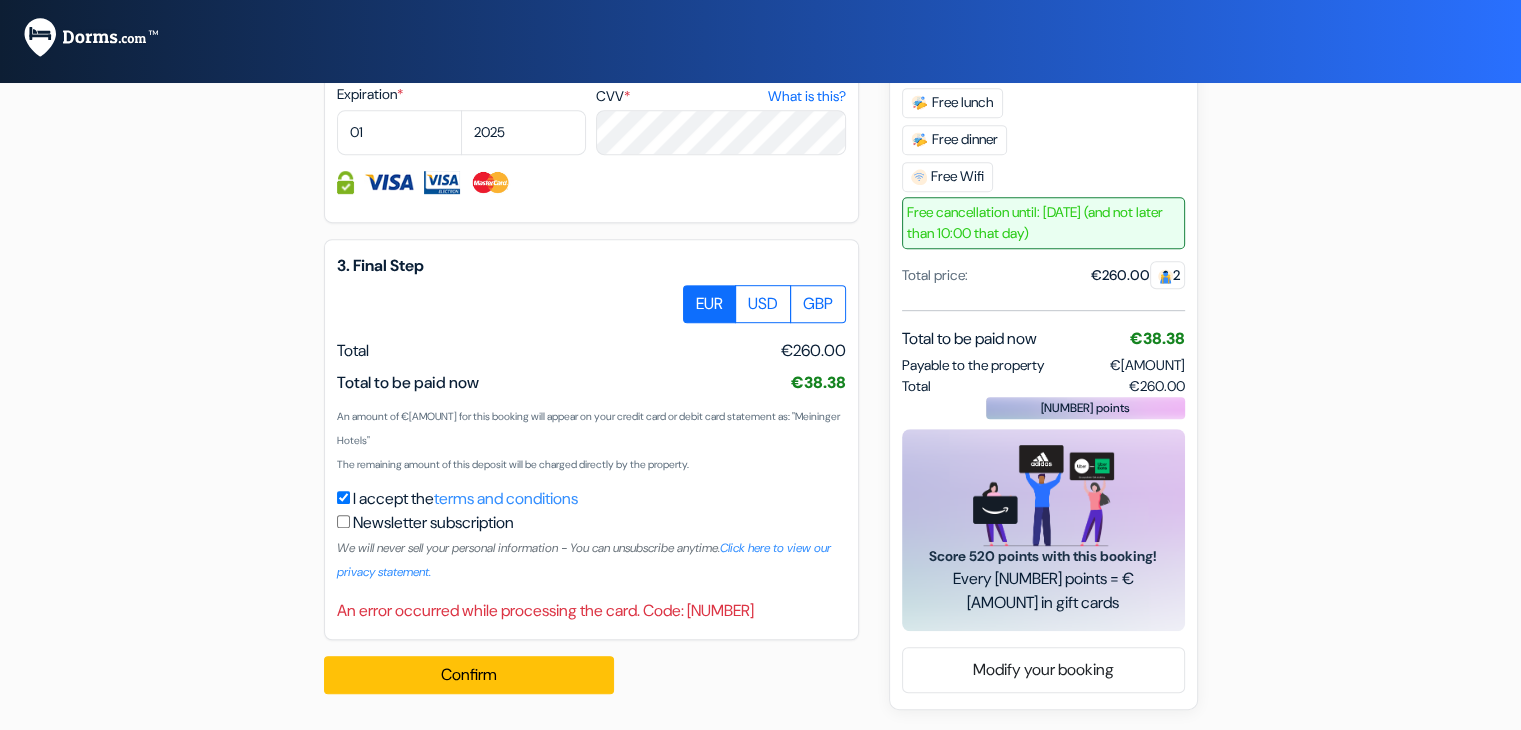 click on "Confirm
Loading...
Processing request ..." at bounding box center (480, 675) 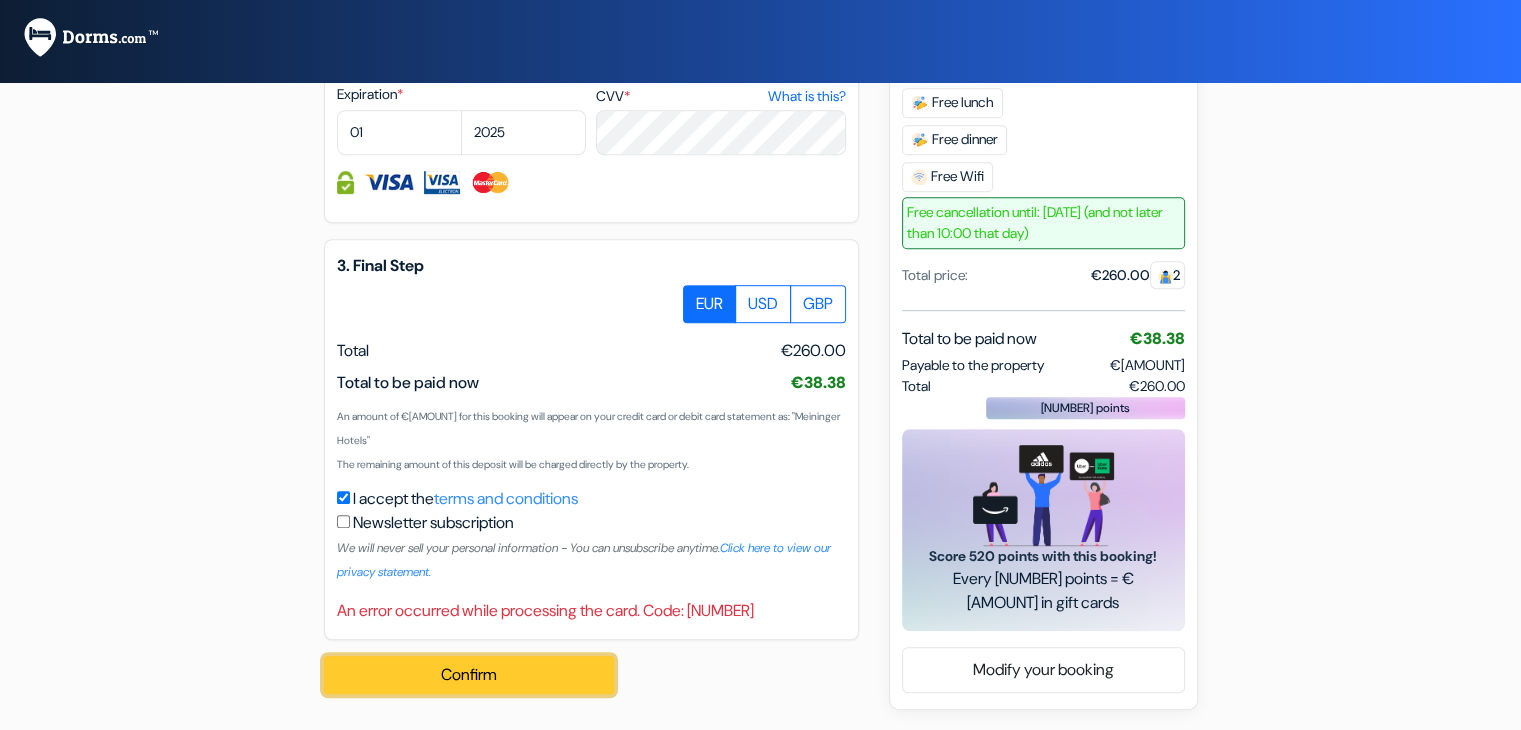 click on "Confirm
Loading..." at bounding box center (469, 675) 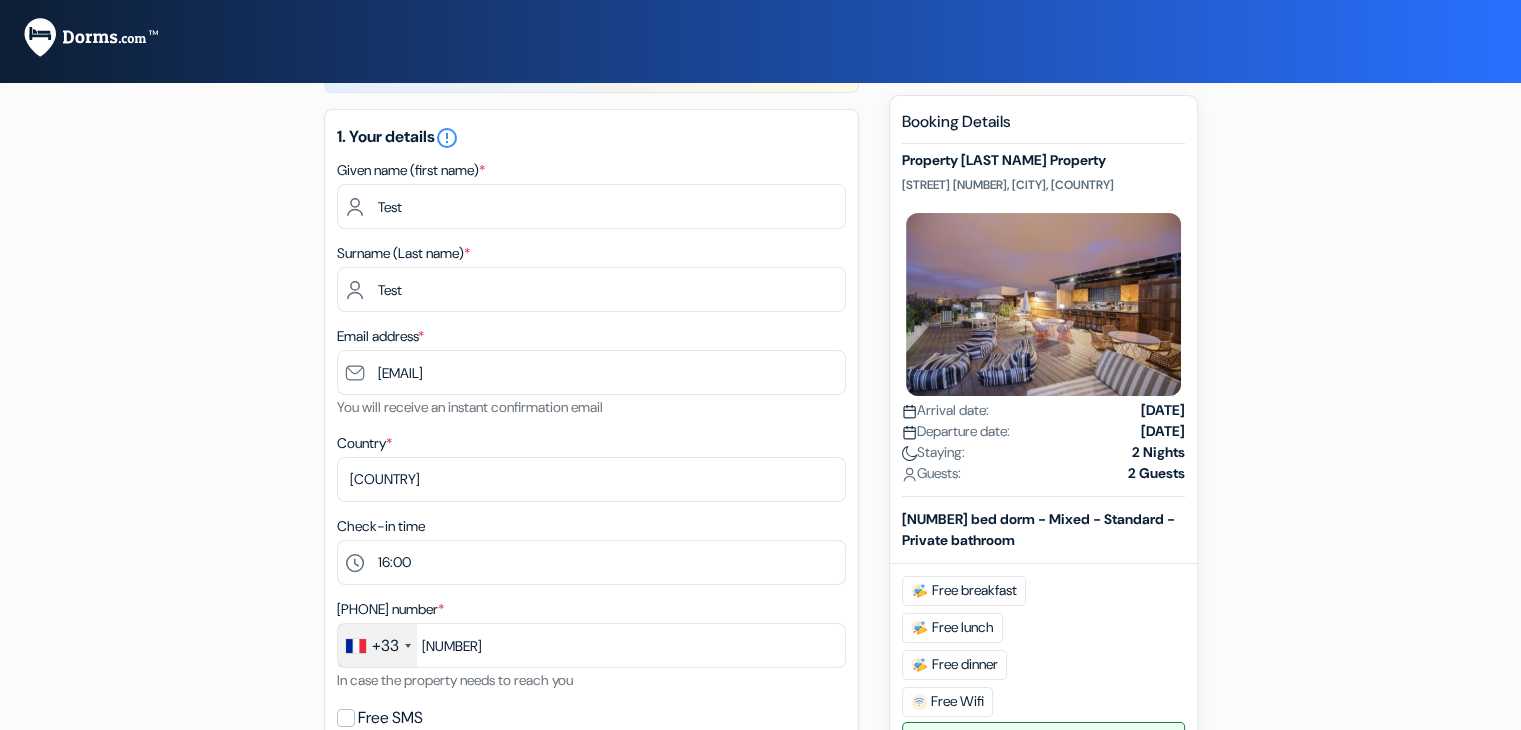 scroll, scrollTop: 200, scrollLeft: 0, axis: vertical 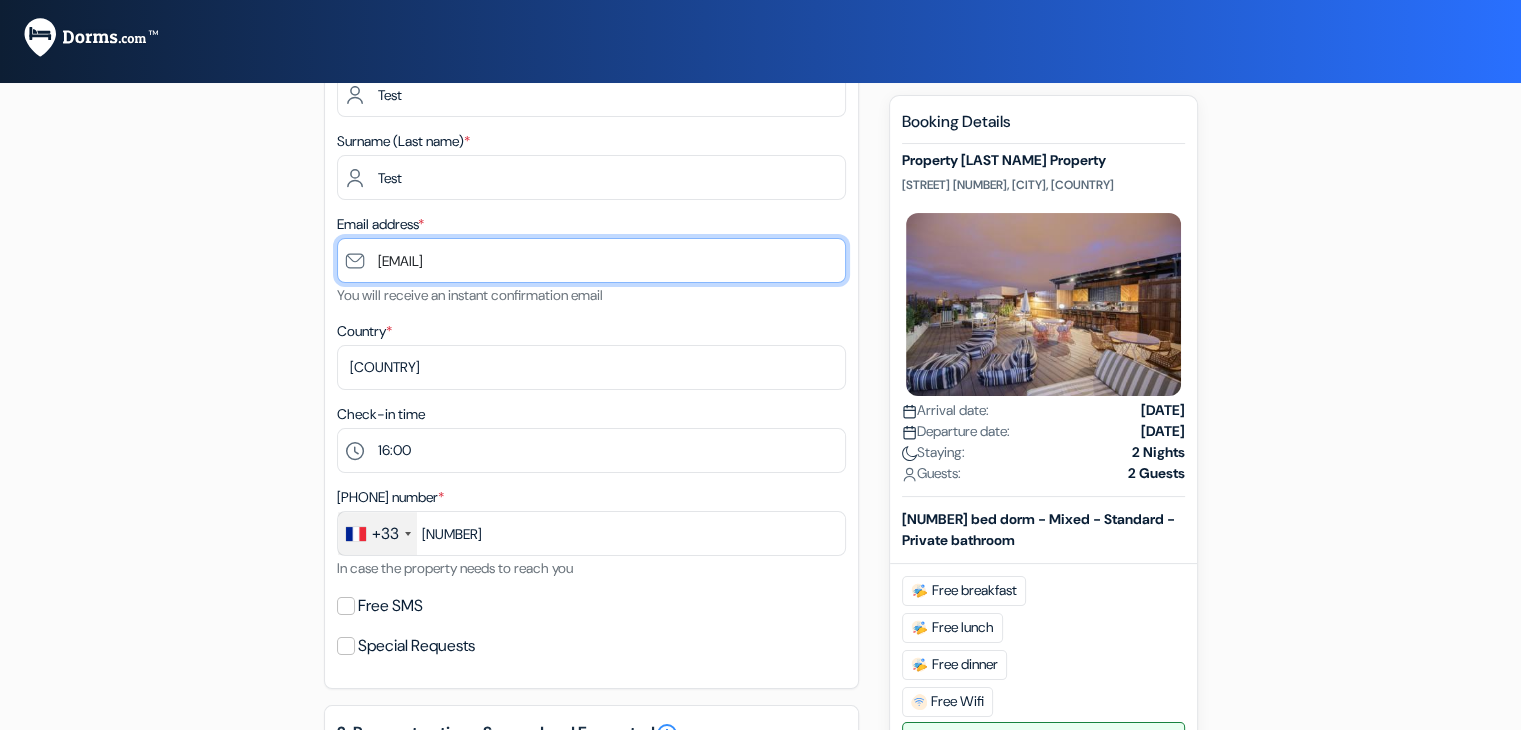 click on "[EMAIL]" at bounding box center [591, 260] 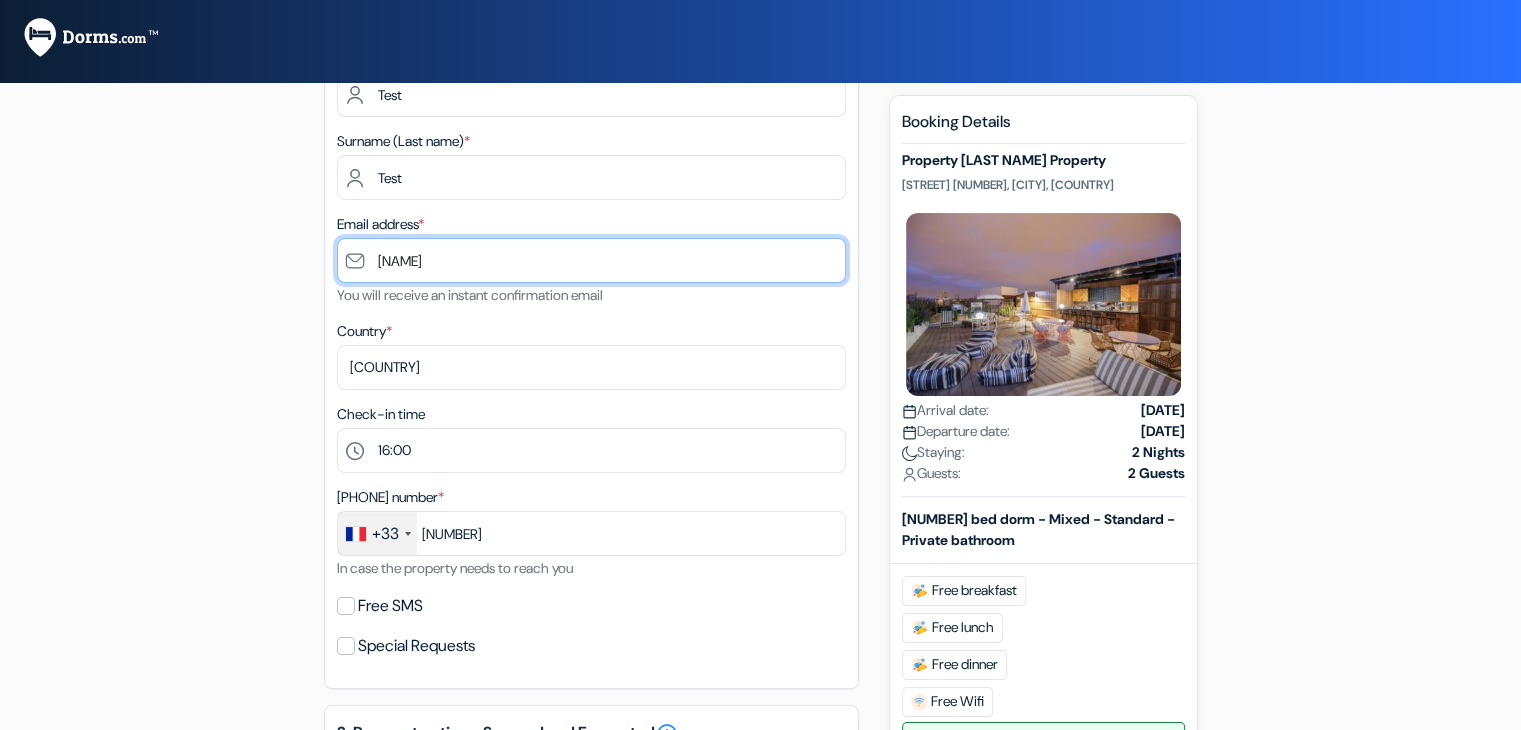 type on "[EMAIL]" 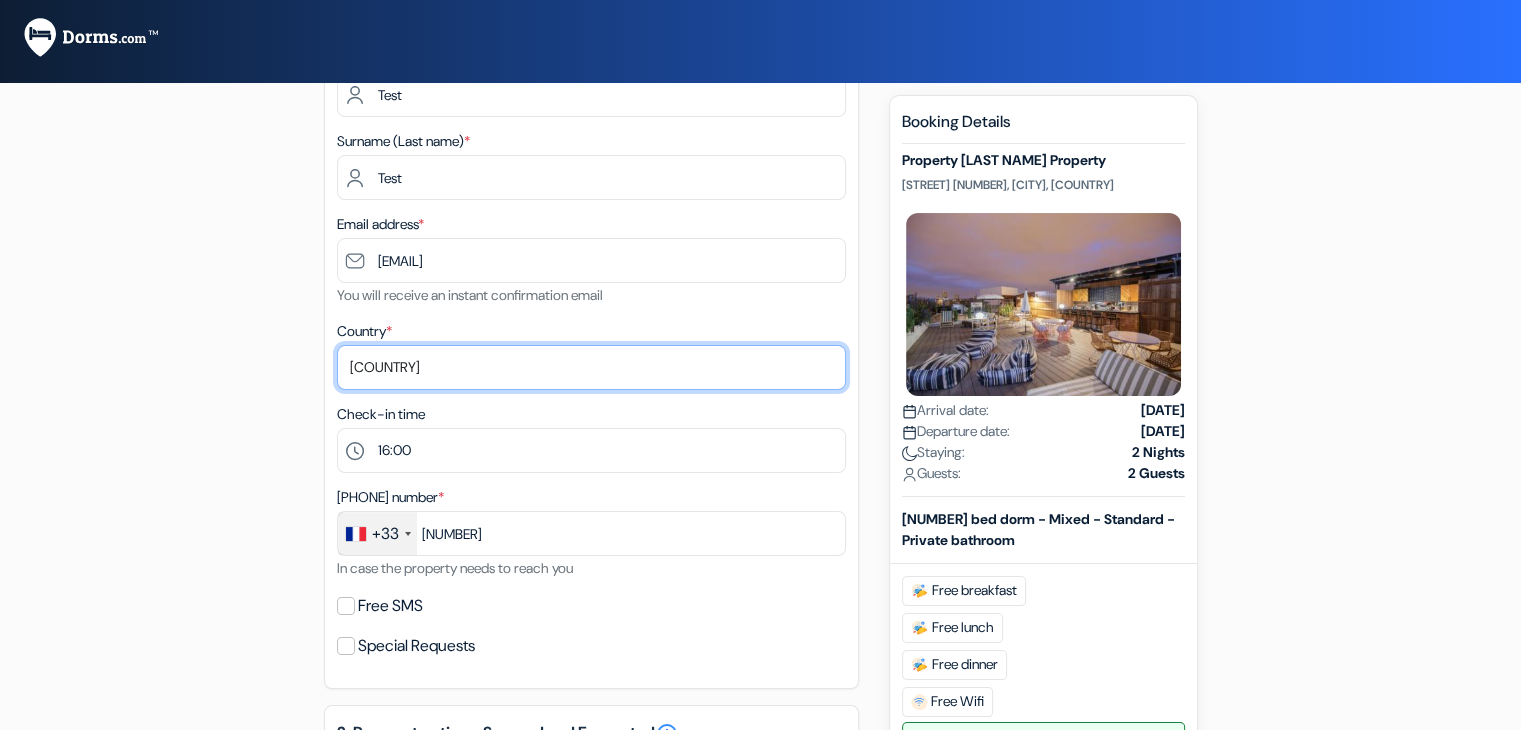 click on "Select country
[COUNTRY]
[COUNTRY]
[COUNTRY]
[COUNTRY]
[COUNTRY]
[COUNTRY]
[COUNTRY]
[COUNTRY]" at bounding box center [591, 367] 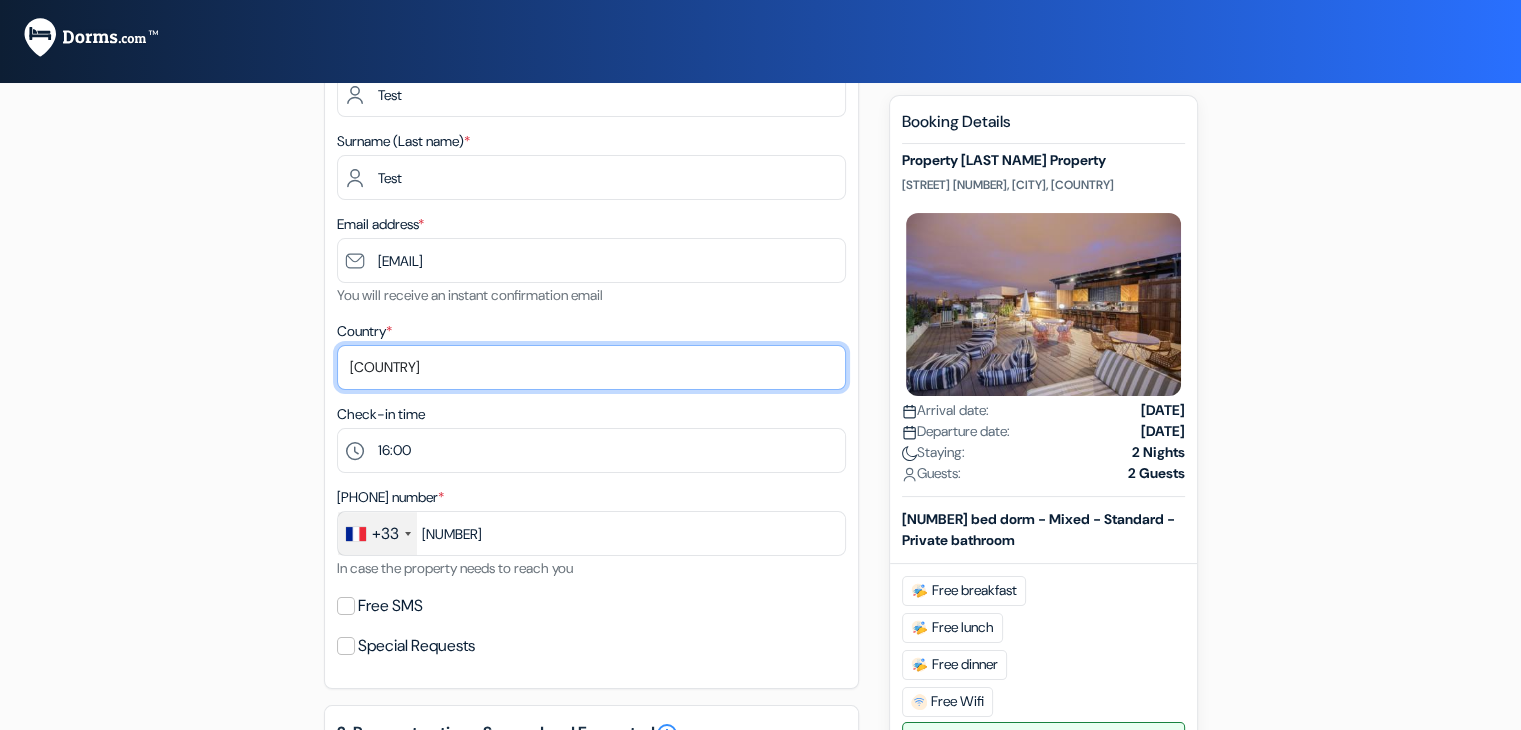 select on "67" 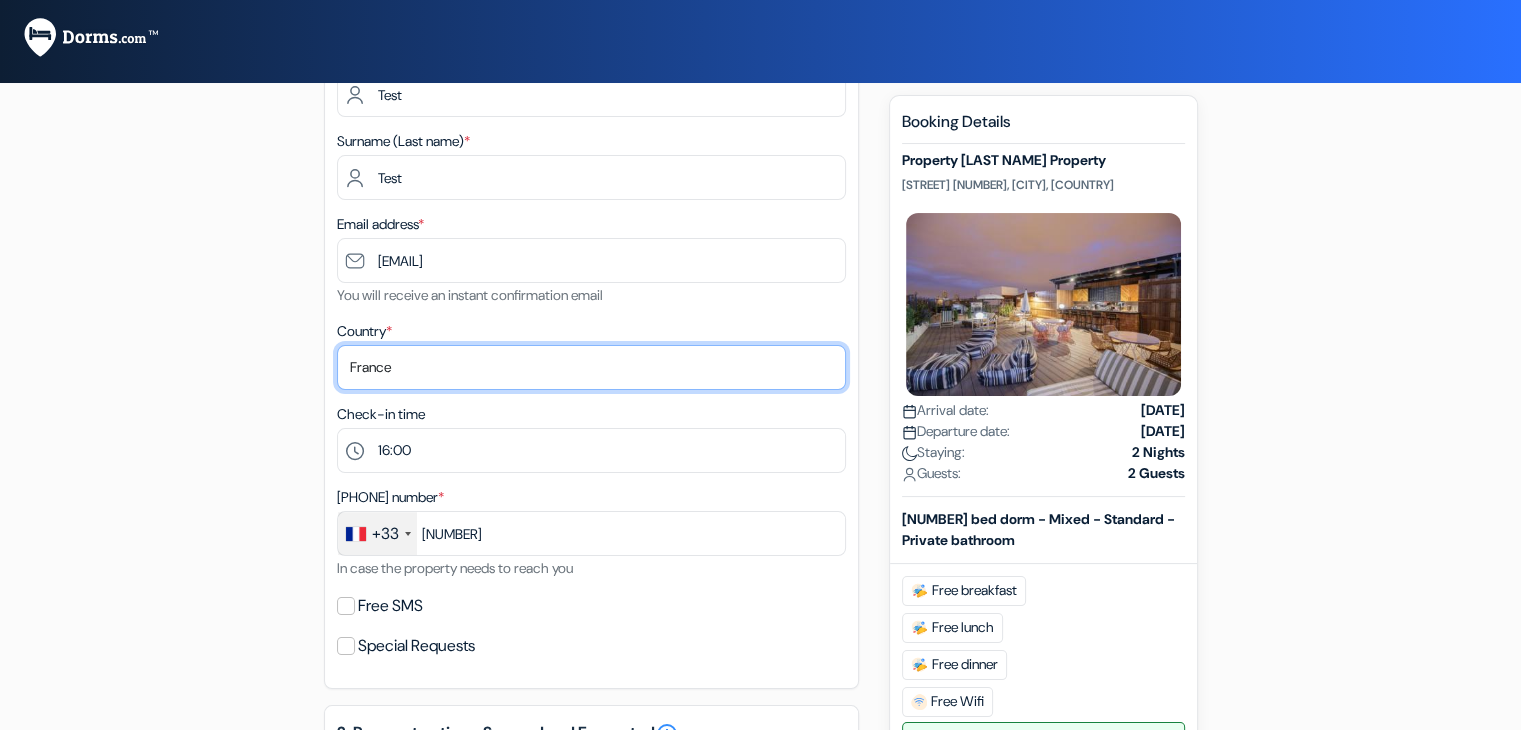 click on "Select country
[COUNTRY]
[COUNTRY]
[COUNTRY]
[COUNTRY]
[COUNTRY]
[COUNTRY]
[COUNTRY]
[COUNTRY]" at bounding box center [591, 367] 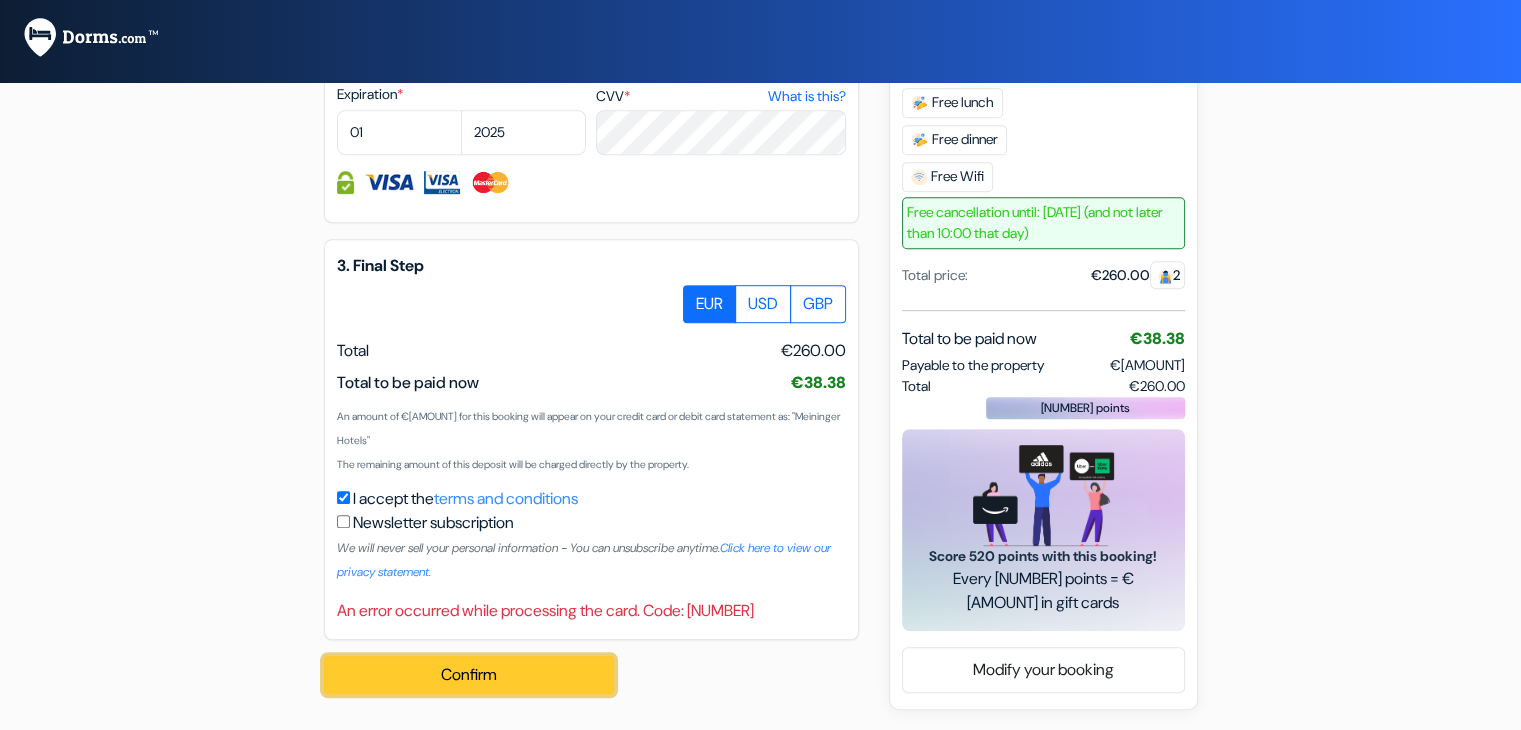 click on "Confirm
Loading..." at bounding box center (469, 675) 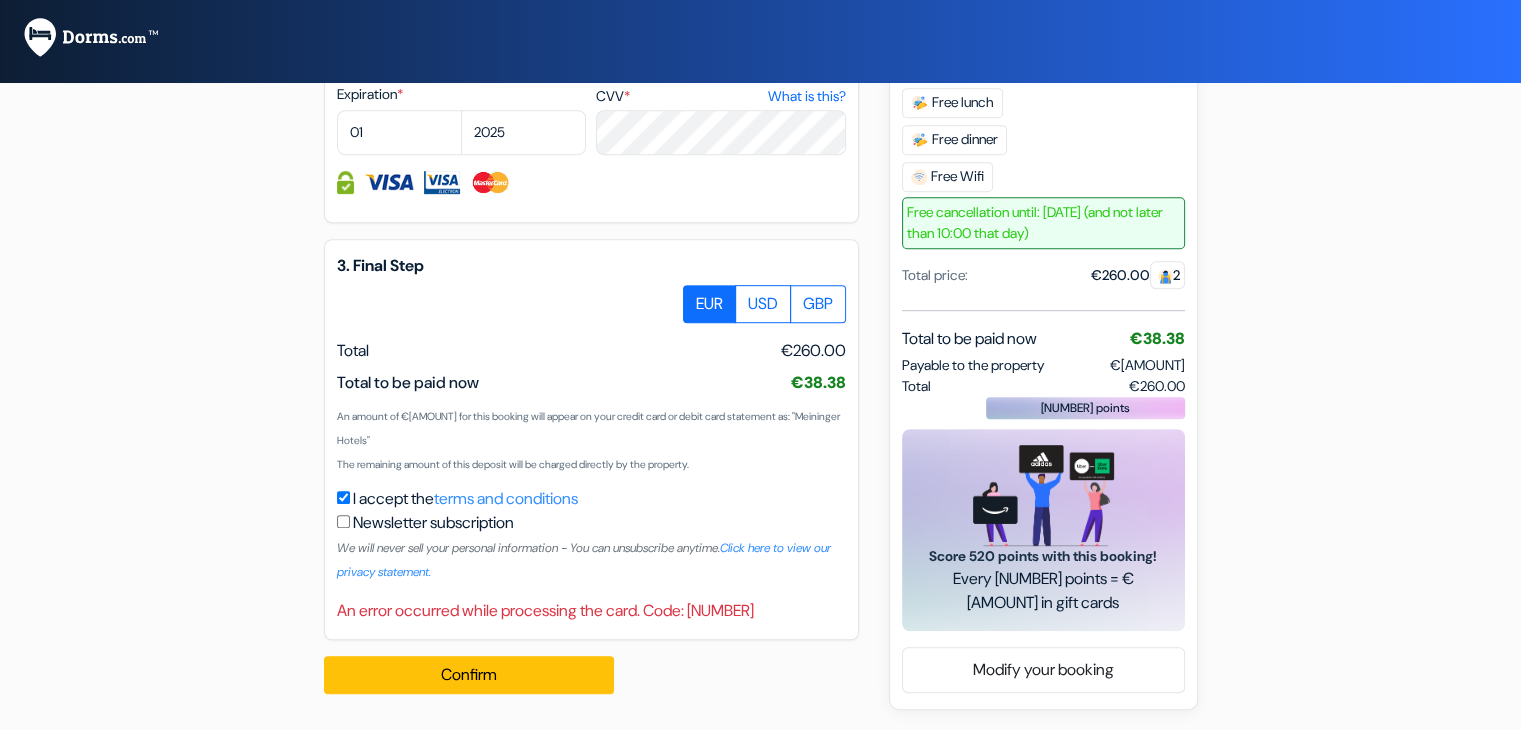 scroll, scrollTop: 659, scrollLeft: 0, axis: vertical 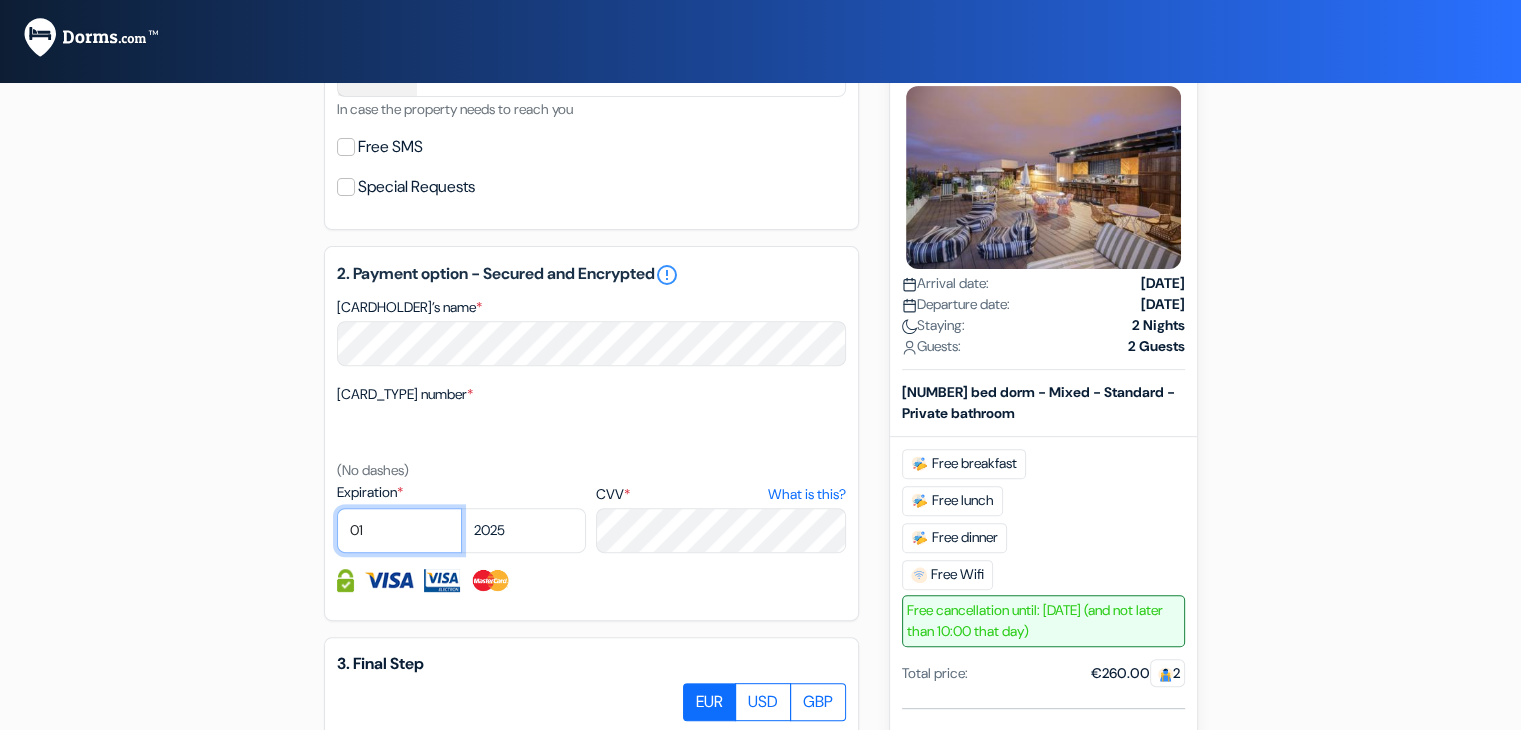 click on "01
02
03
04
05
06
07
08
09
10
11
12" at bounding box center (399, 530) 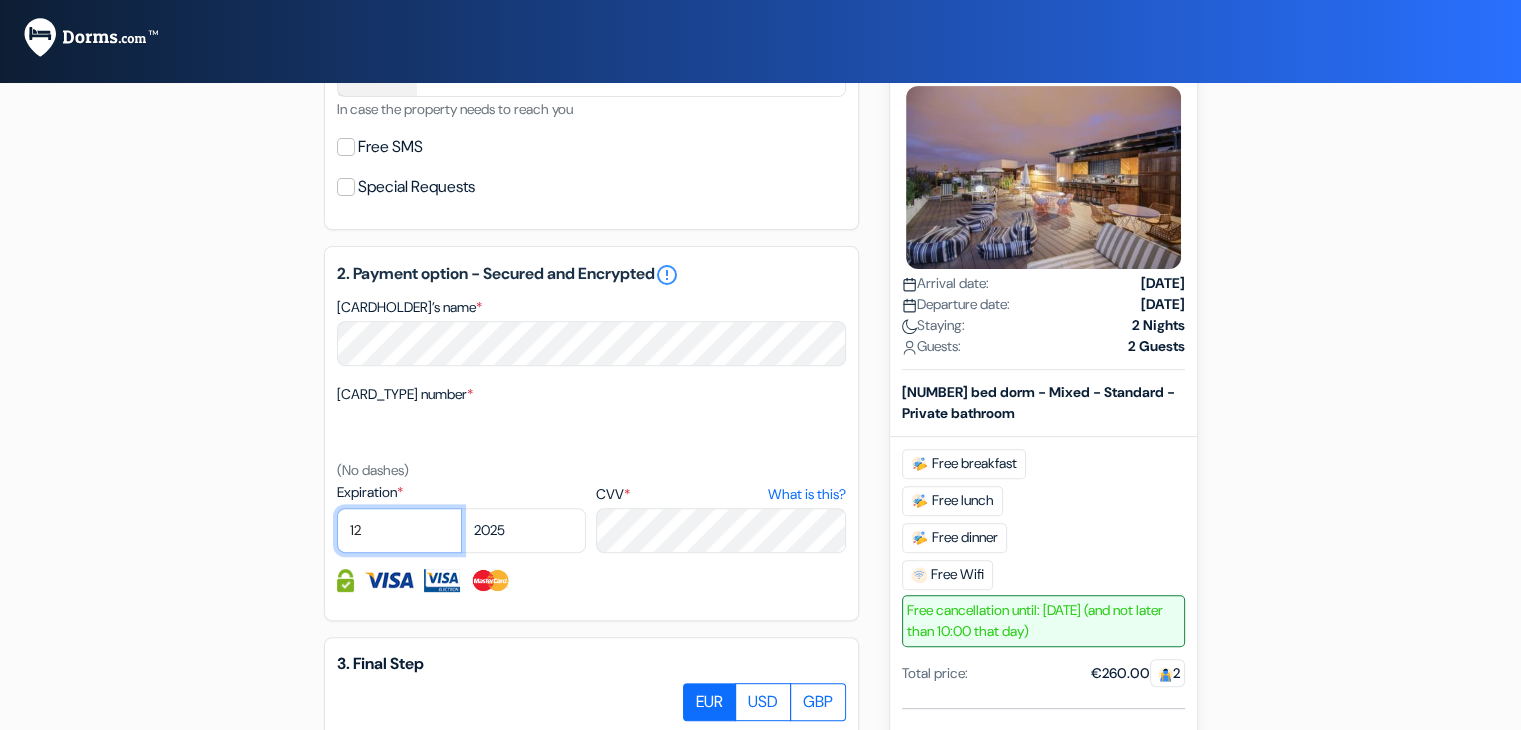 click on "01
02
03
04
05
06
07
08
09
10
11
12" at bounding box center (399, 530) 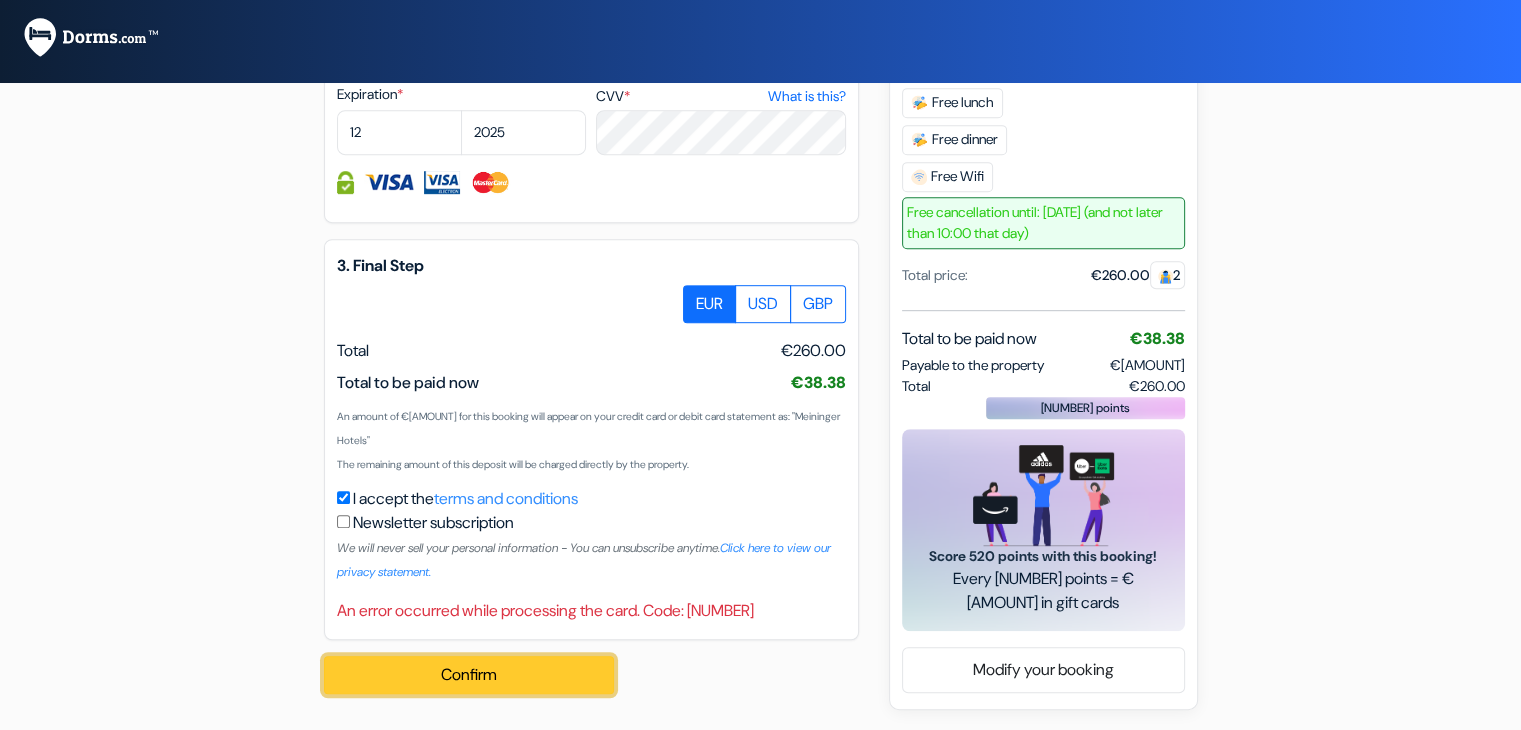 click on "Confirm
Loading..." at bounding box center (469, 675) 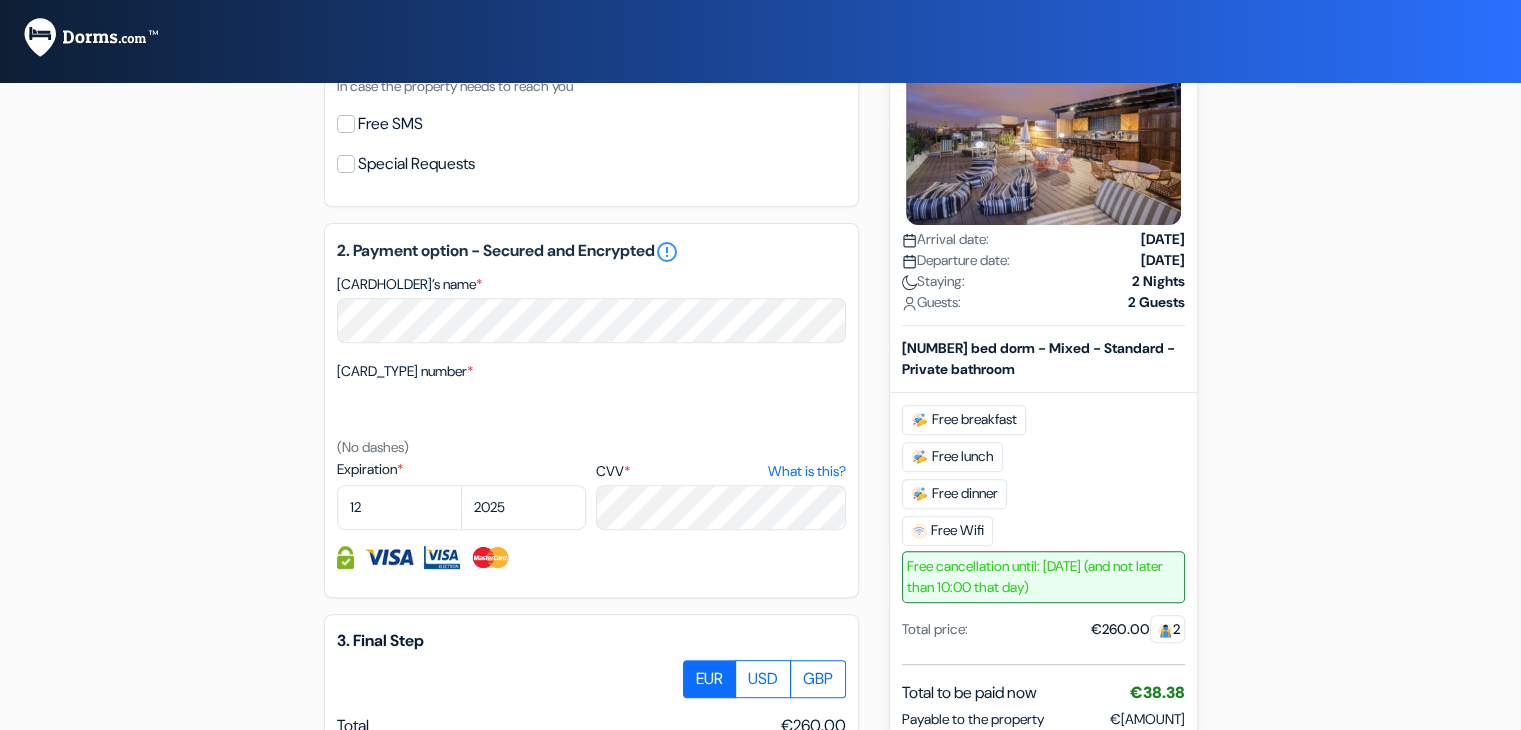 scroll, scrollTop: 1037, scrollLeft: 0, axis: vertical 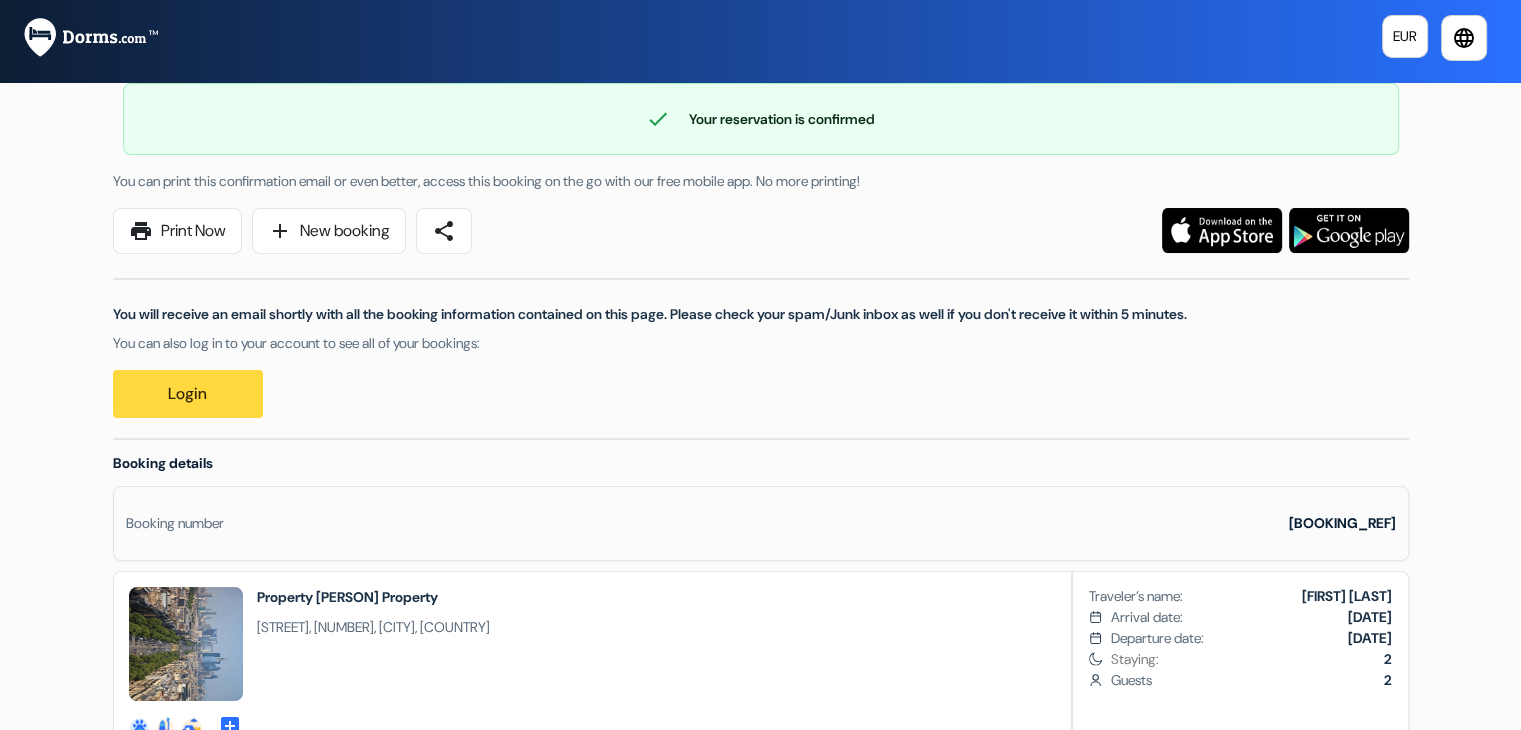click on "You can also log in to your account to see all of your bookings:" at bounding box center (761, 343) 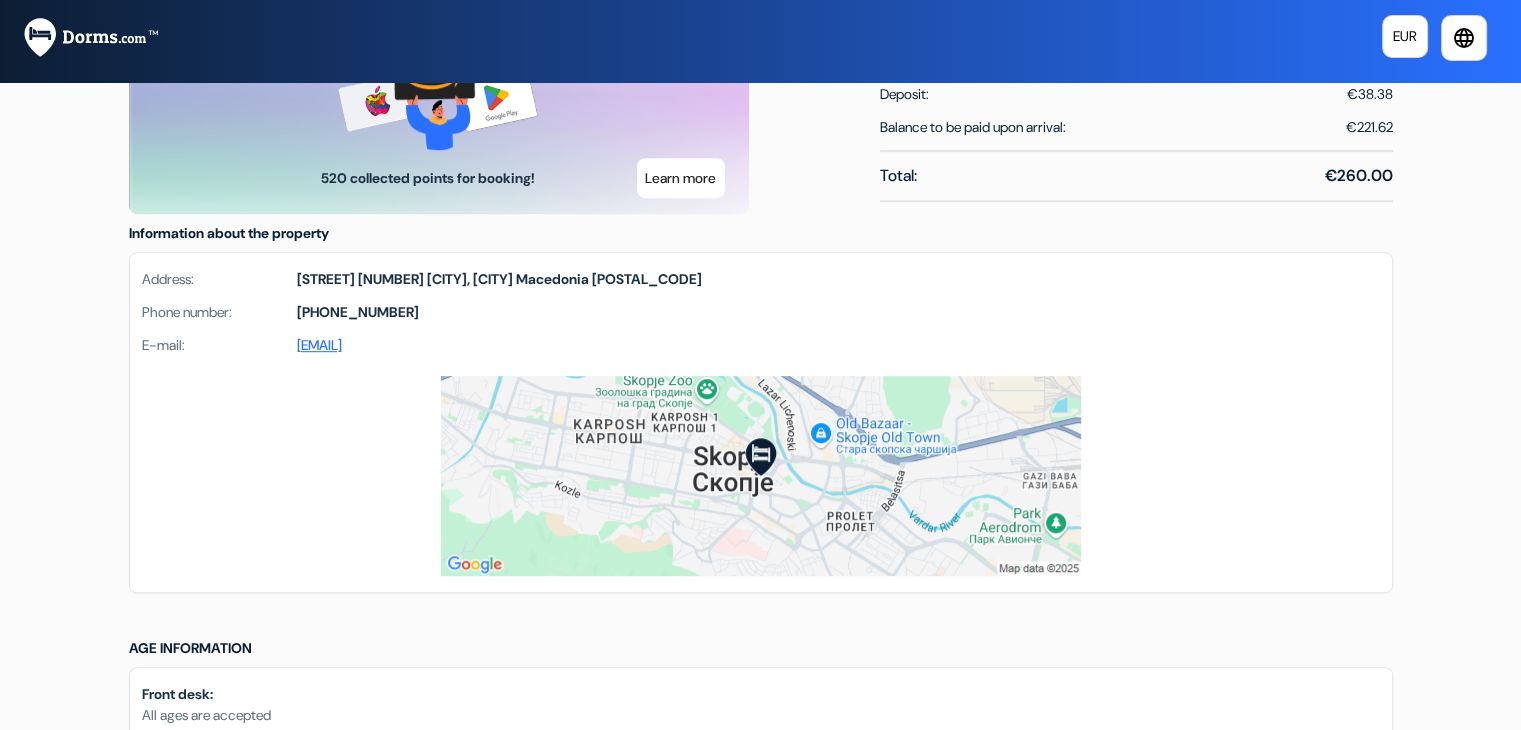 scroll, scrollTop: 800, scrollLeft: 0, axis: vertical 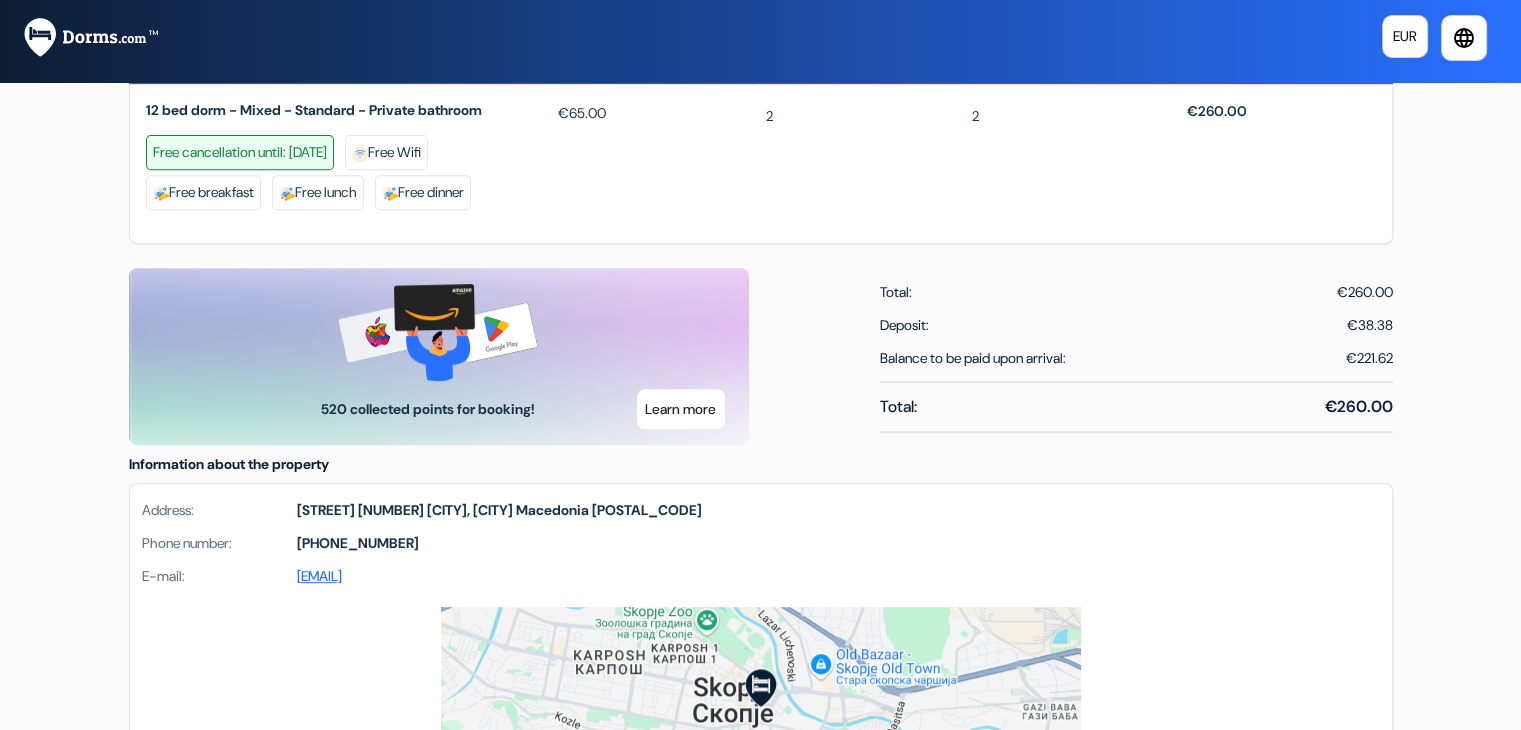 click on "Skopje, Skopje" at bounding box center [470, 510] 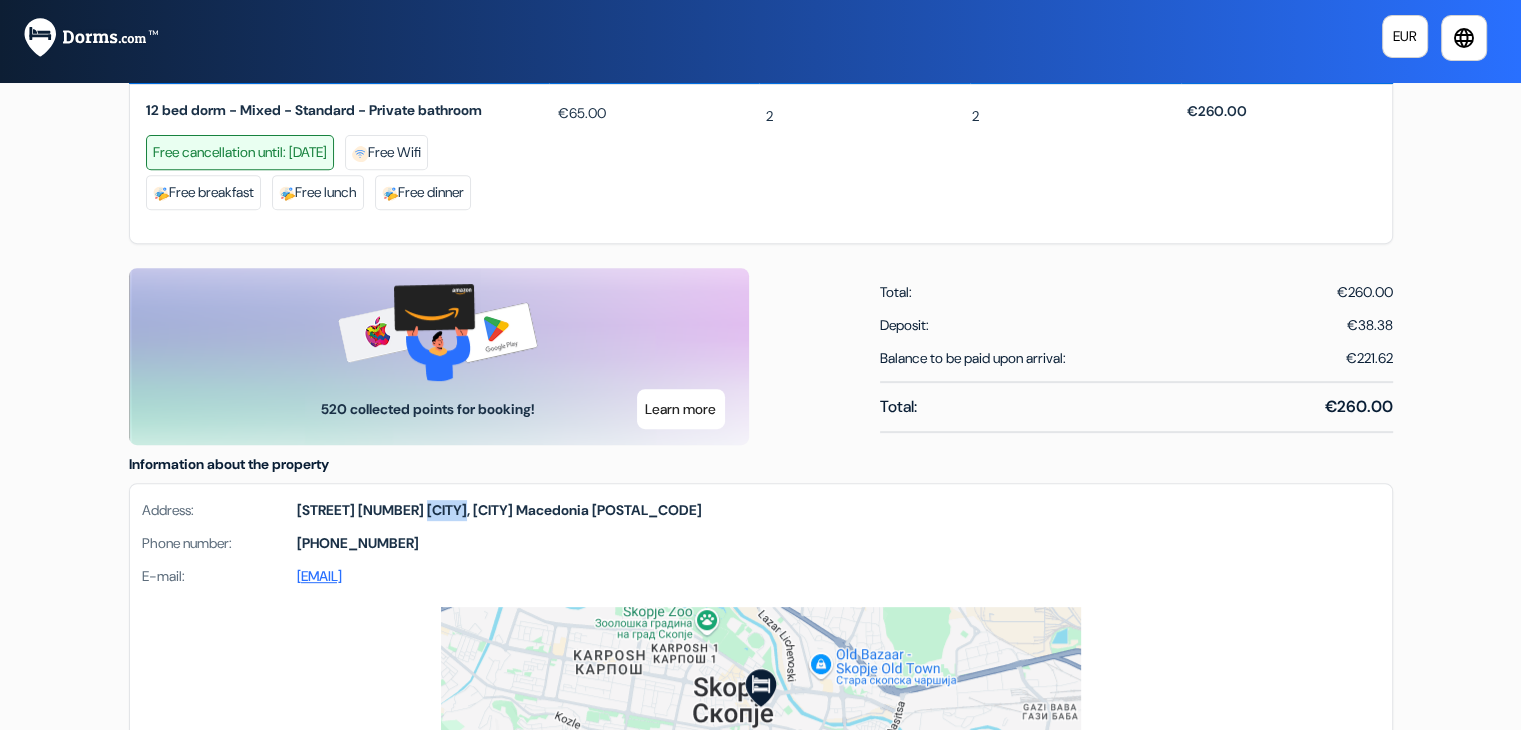click on "Skopje, Skopje" at bounding box center [470, 510] 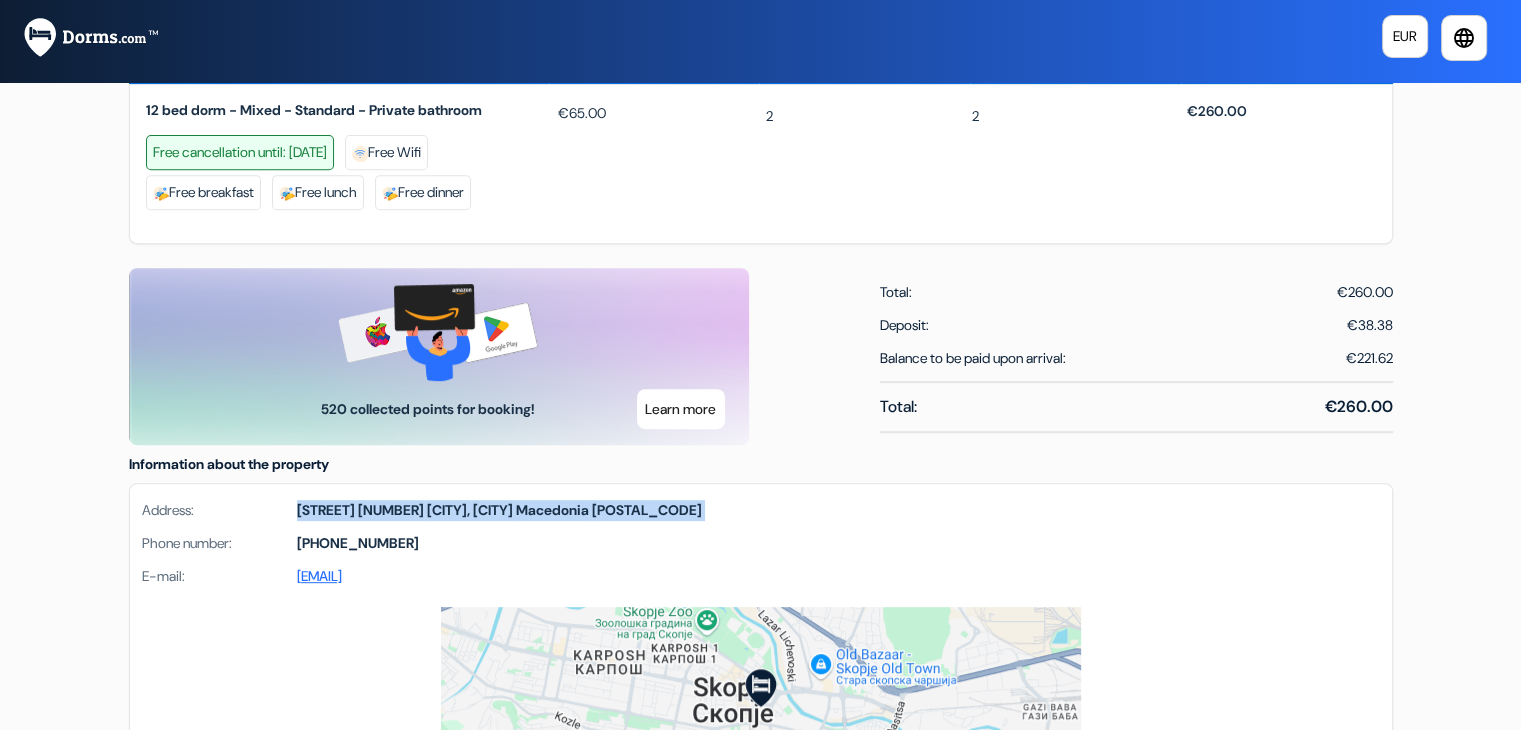 click on "Skopje, Skopje" at bounding box center [470, 510] 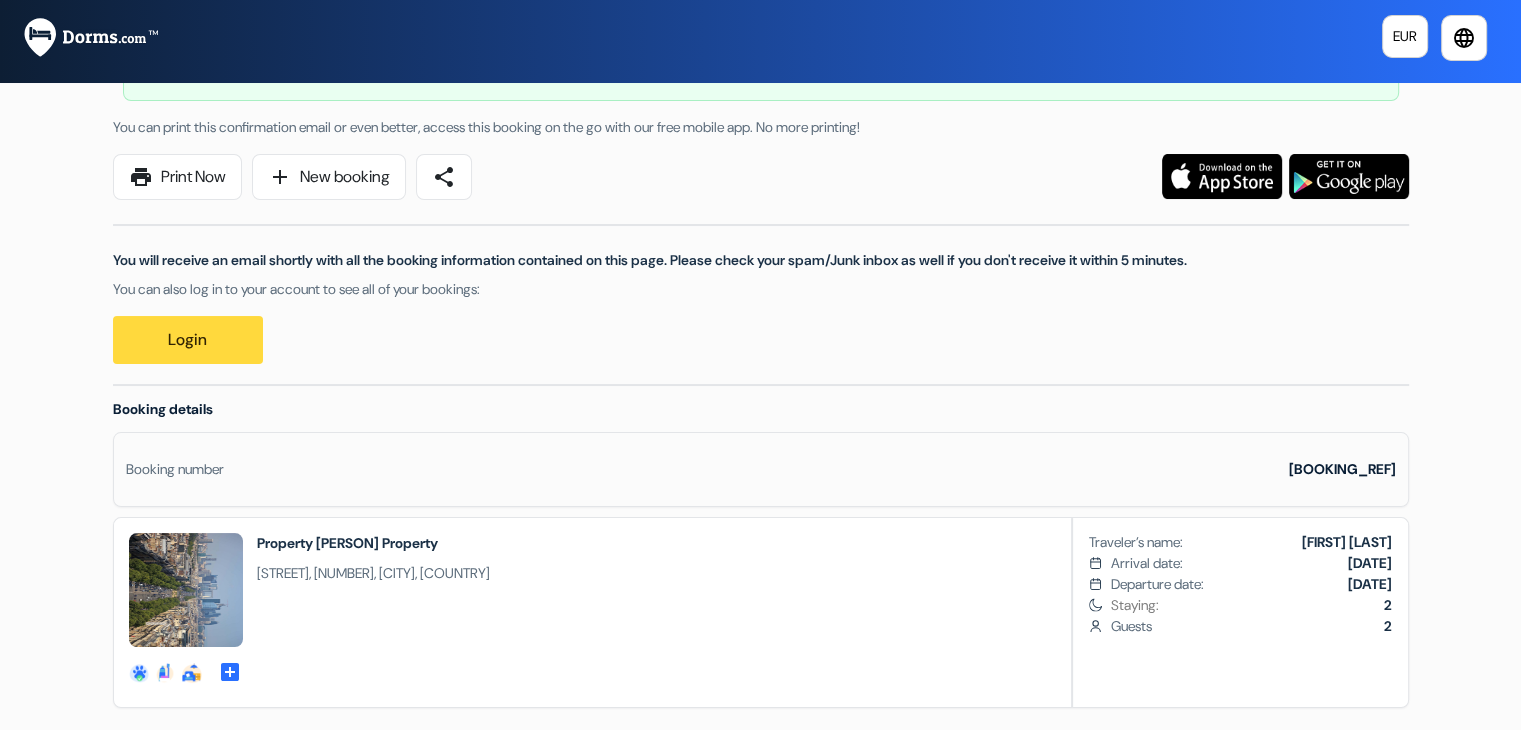 scroll, scrollTop: 0, scrollLeft: 0, axis: both 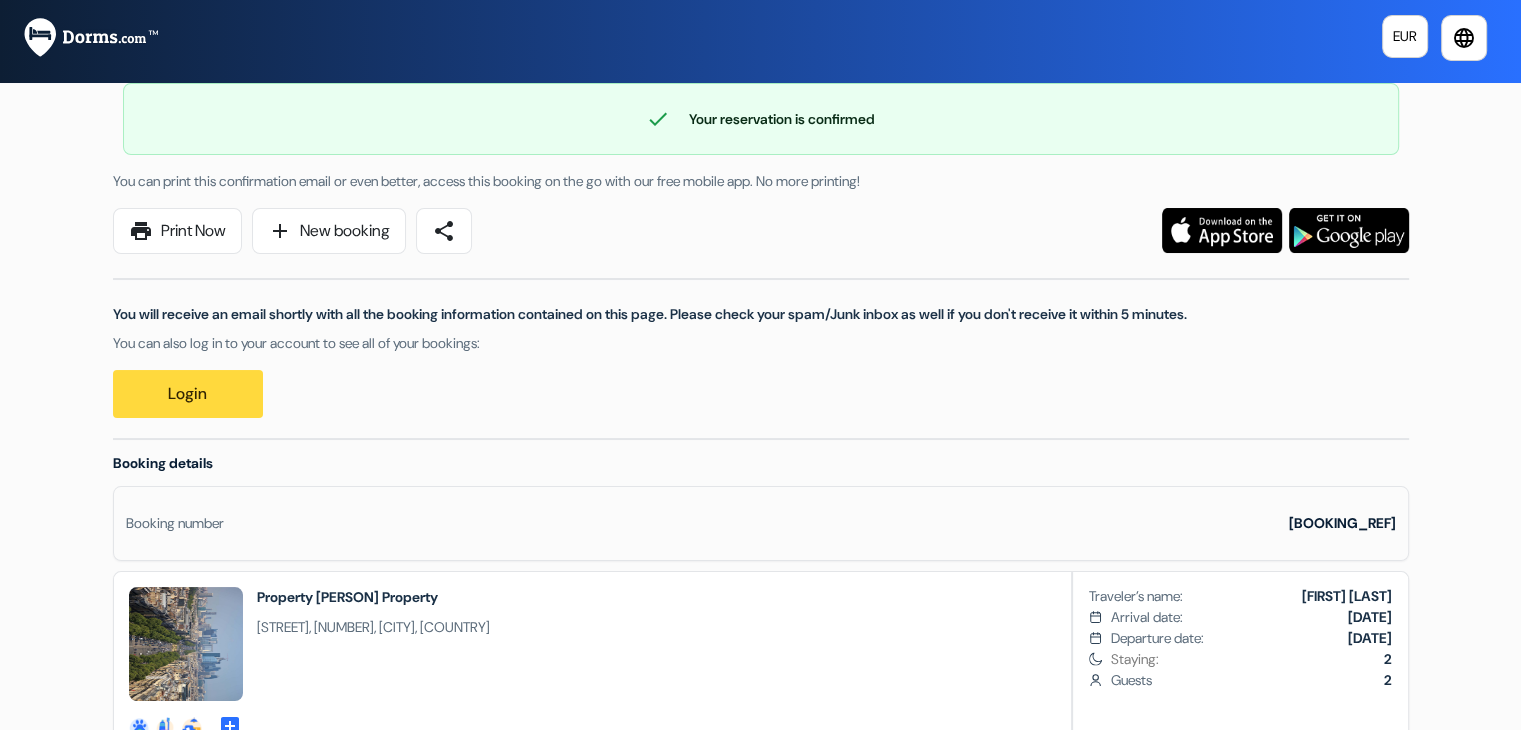 click on "You will receive an email shortly with all the booking information contained on this page. Please check your spam/Junk inbox as well if you don't receive it within 5 minutes.
You can also log in to your account to see all of your bookings:
Login" at bounding box center (761, 336) 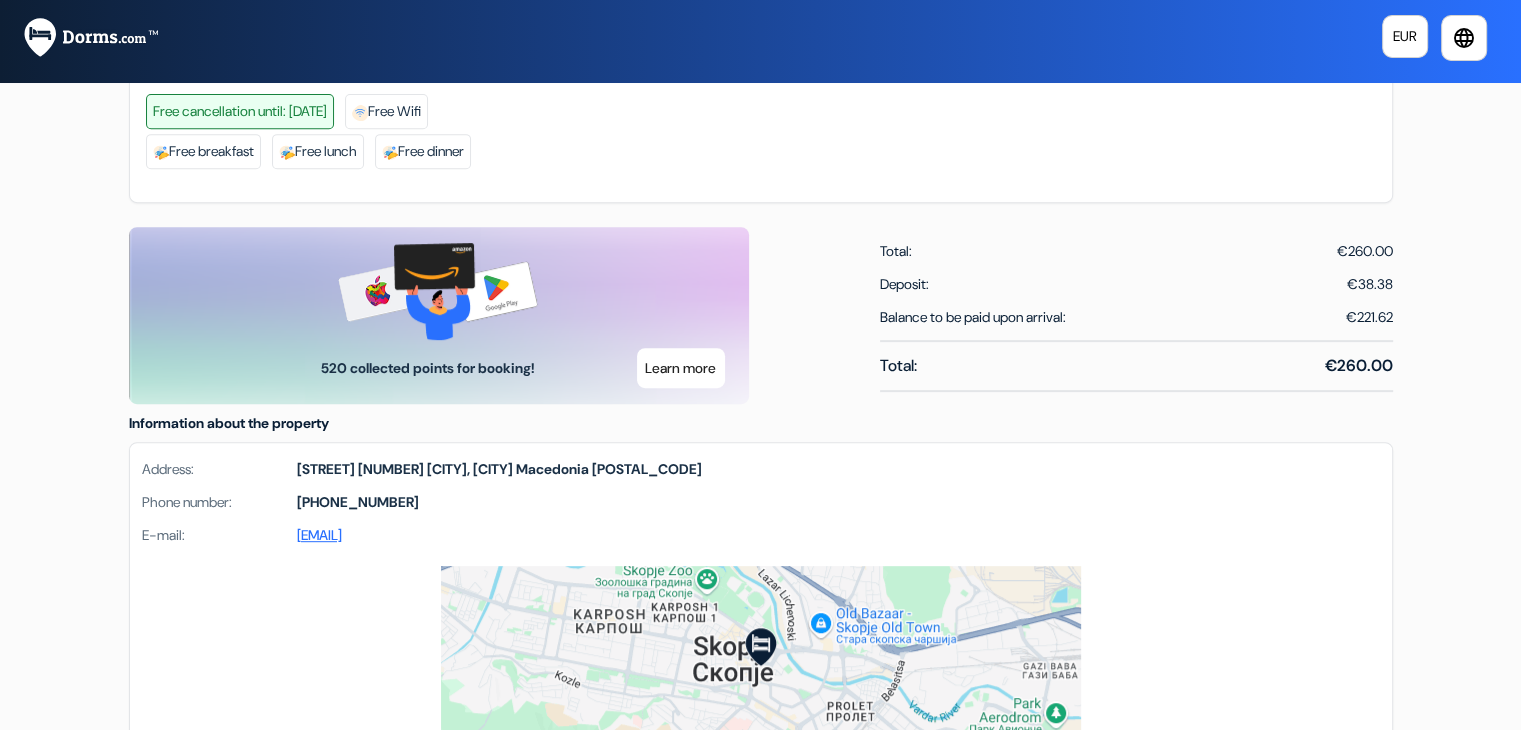 scroll, scrollTop: 900, scrollLeft: 0, axis: vertical 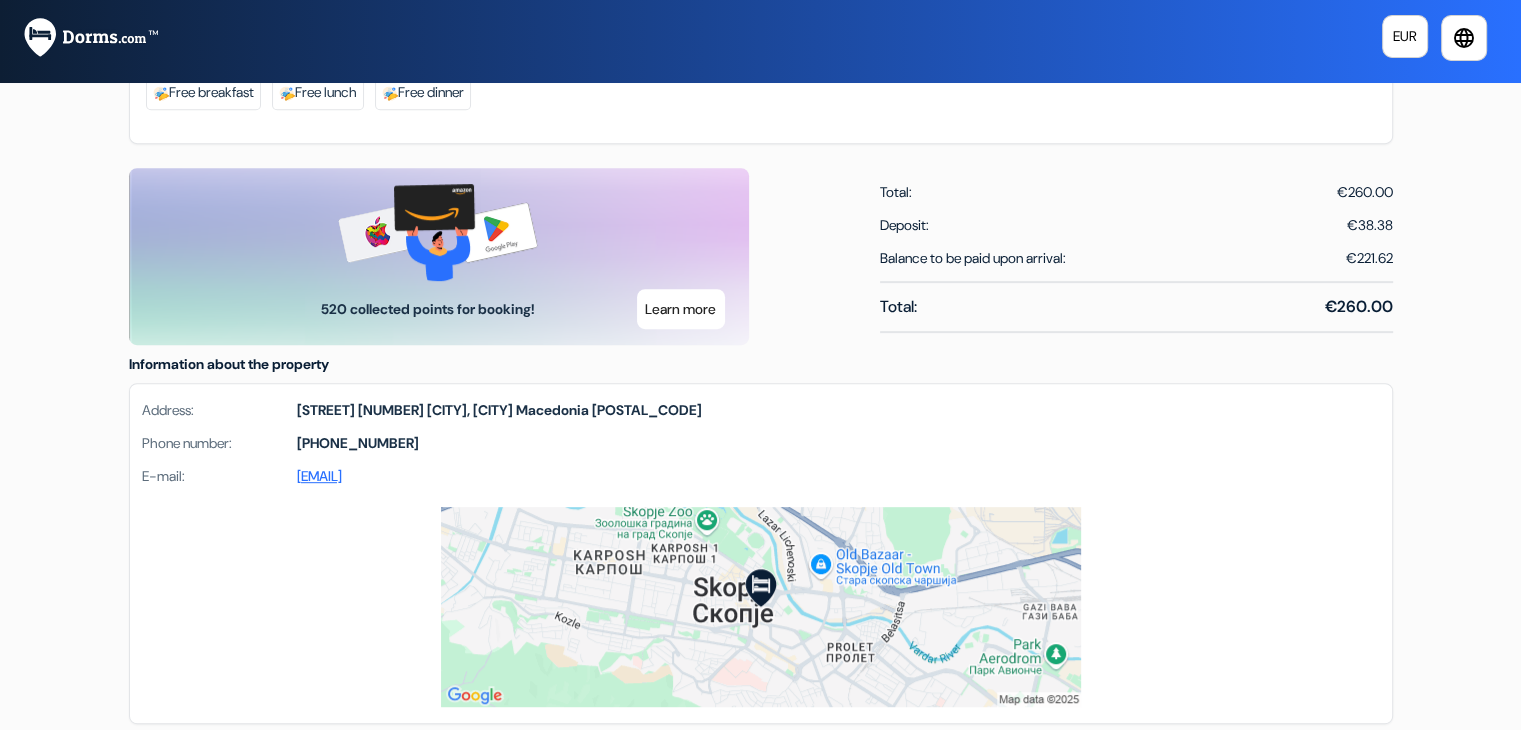 drag, startPoint x: 1325, startPoint y: 180, endPoint x: 1325, endPoint y: 161, distance: 19 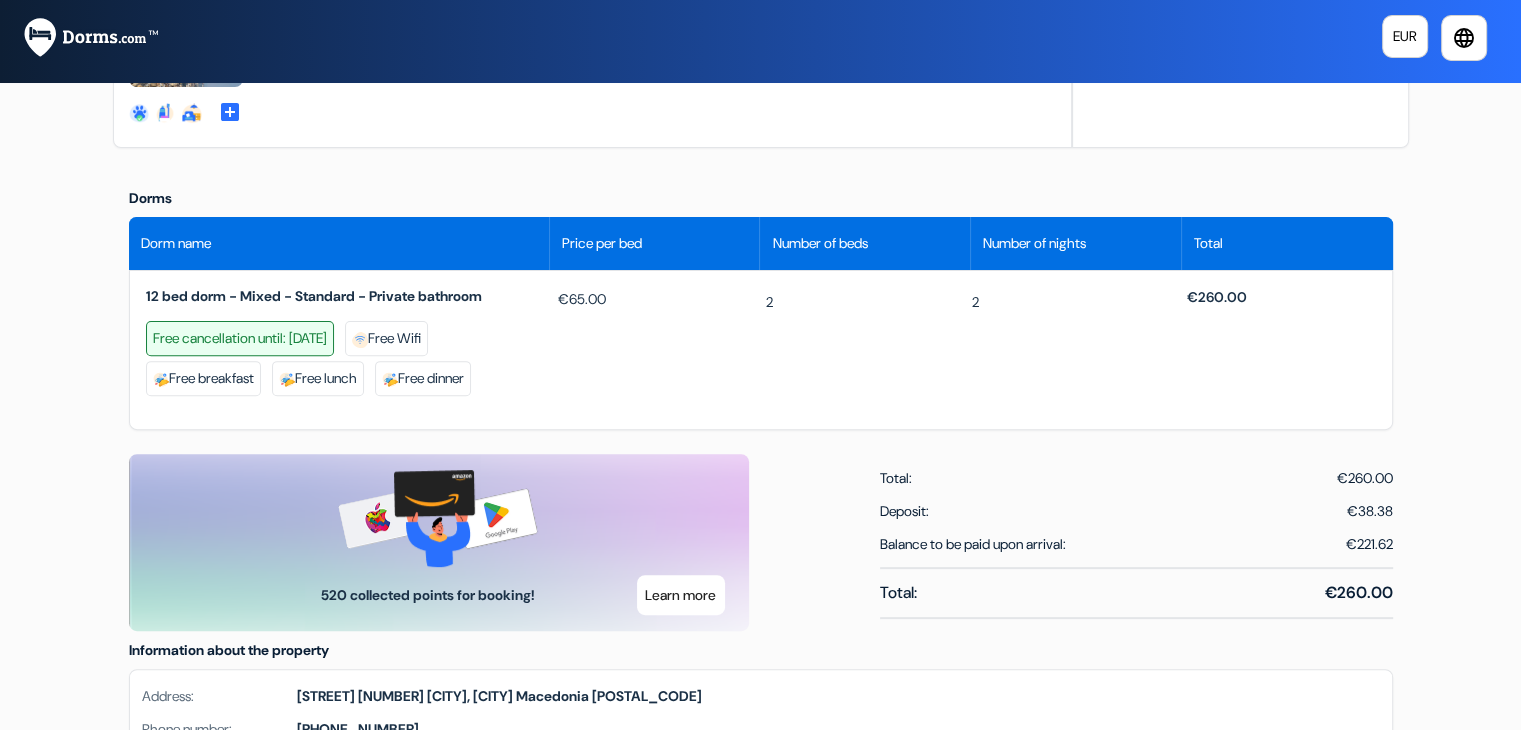 scroll, scrollTop: 400, scrollLeft: 0, axis: vertical 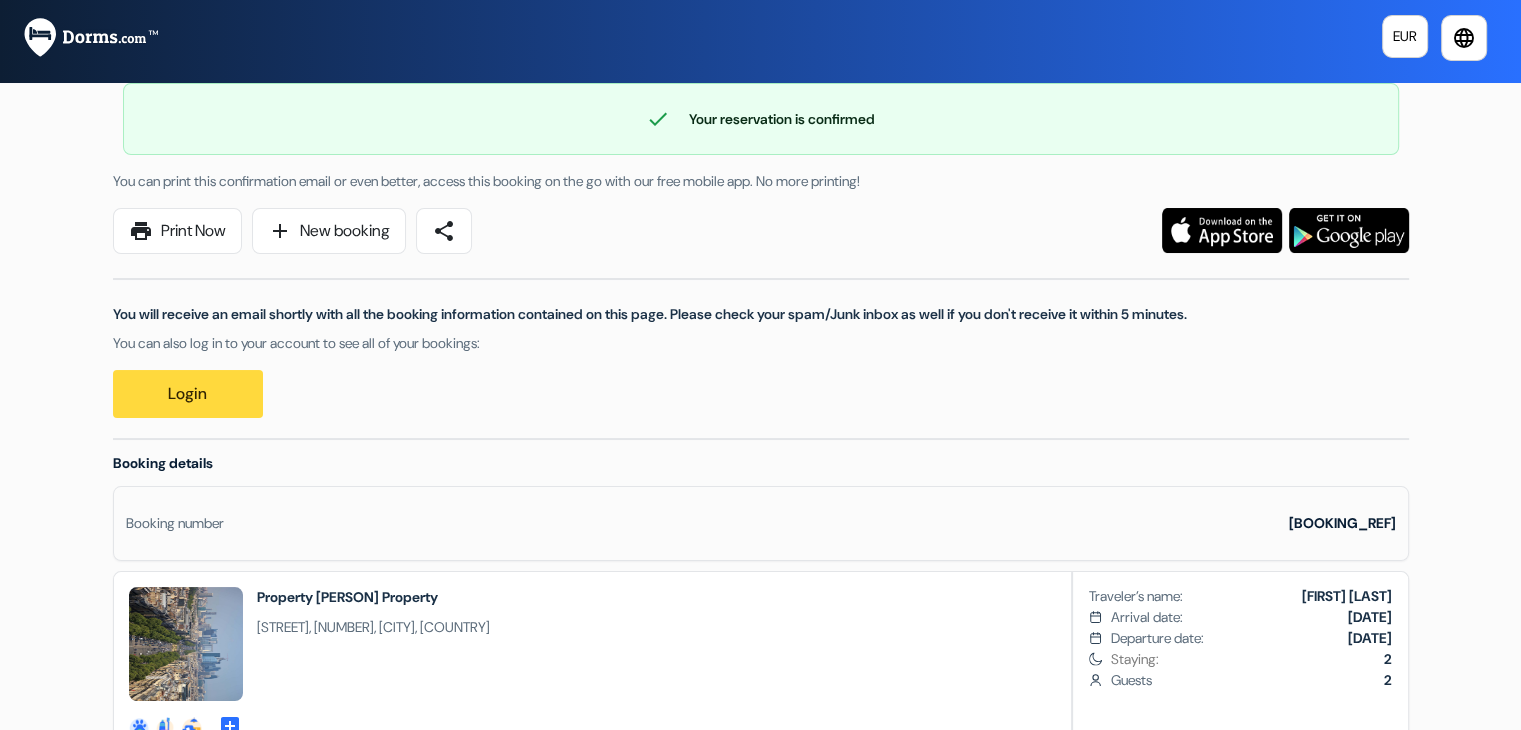 drag, startPoint x: 580, startPoint y: 155, endPoint x: 1068, endPoint y: 216, distance: 491.79773 